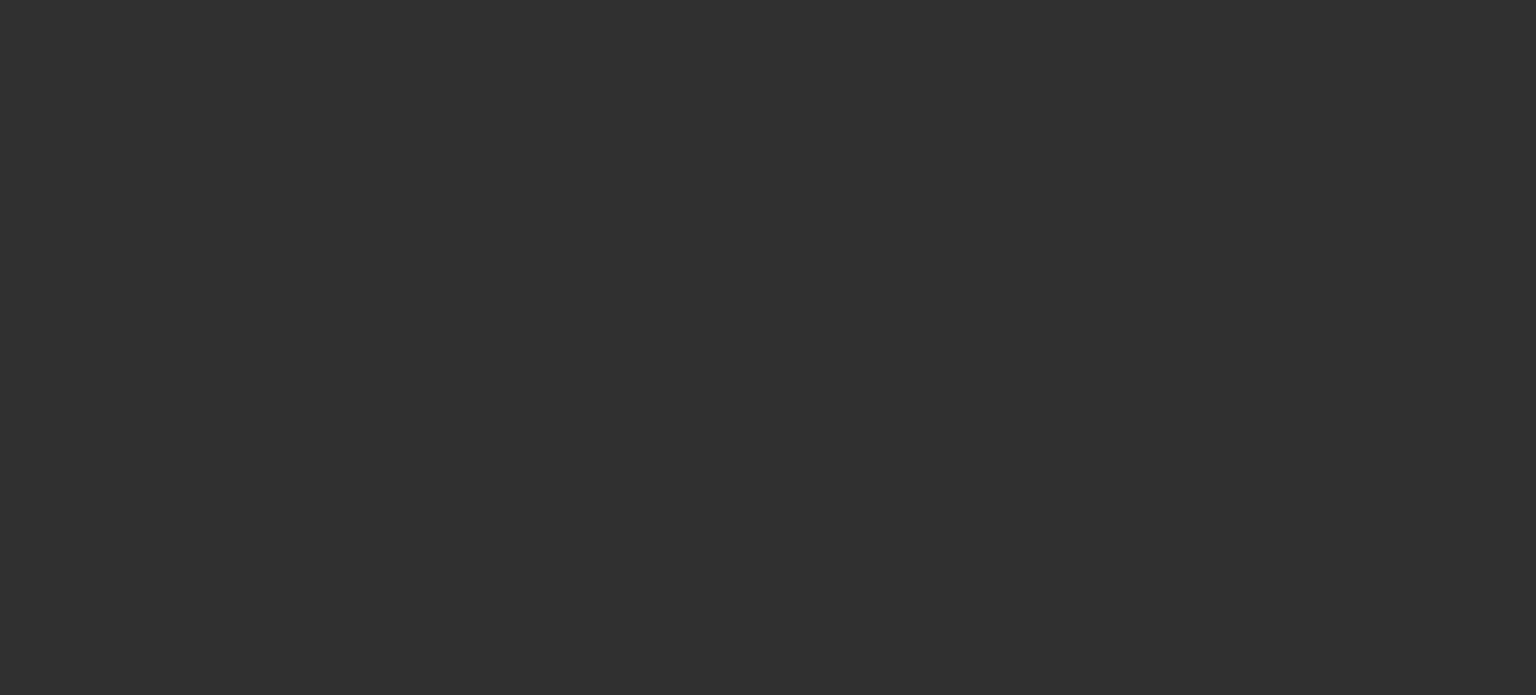 scroll, scrollTop: 0, scrollLeft: 0, axis: both 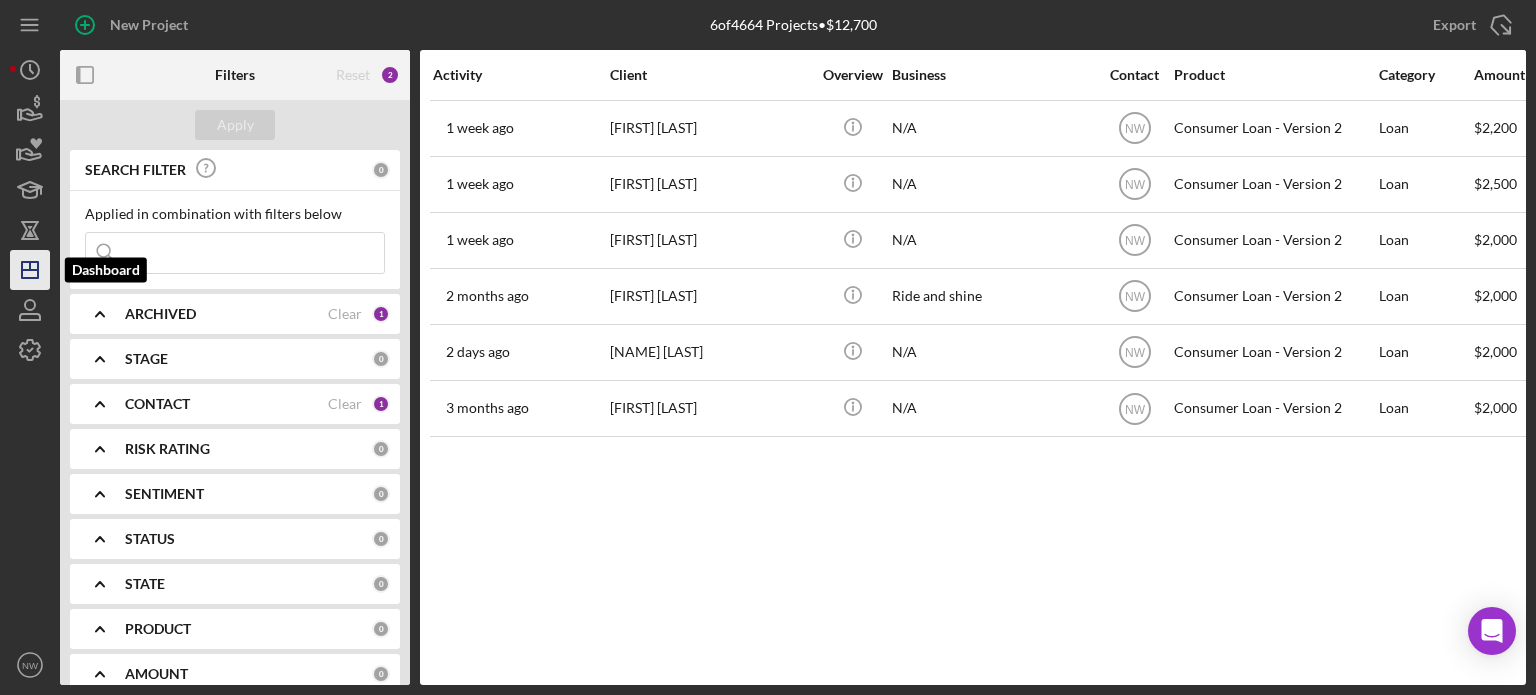 click on "Icon/Dashboard" 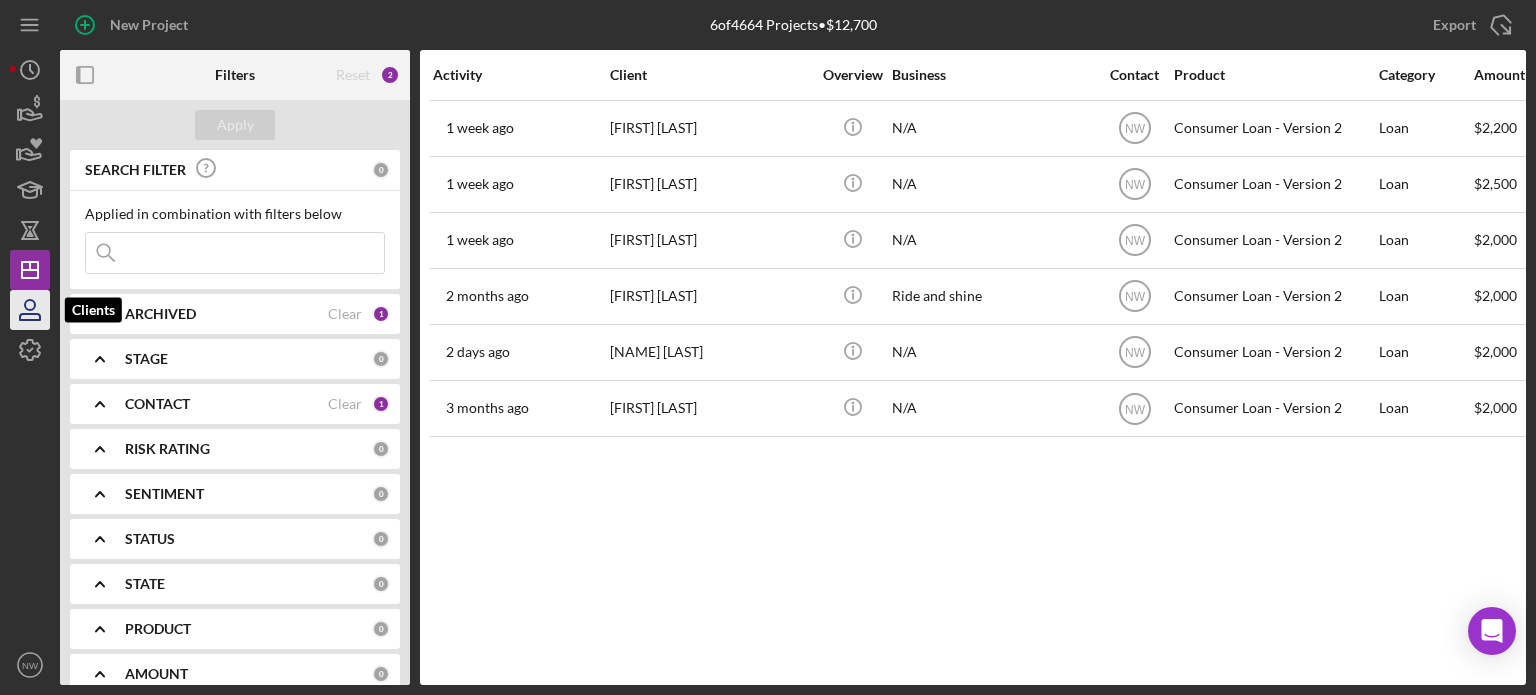 click 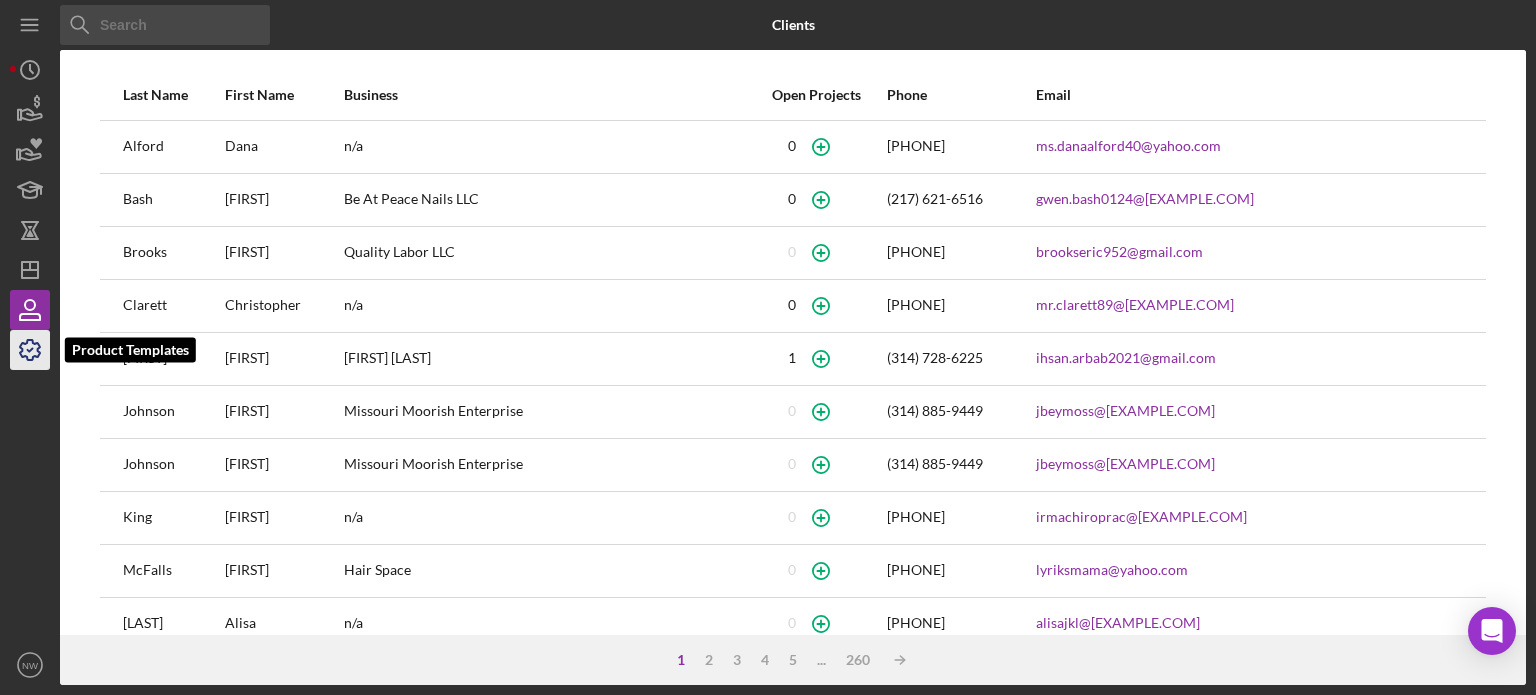 click 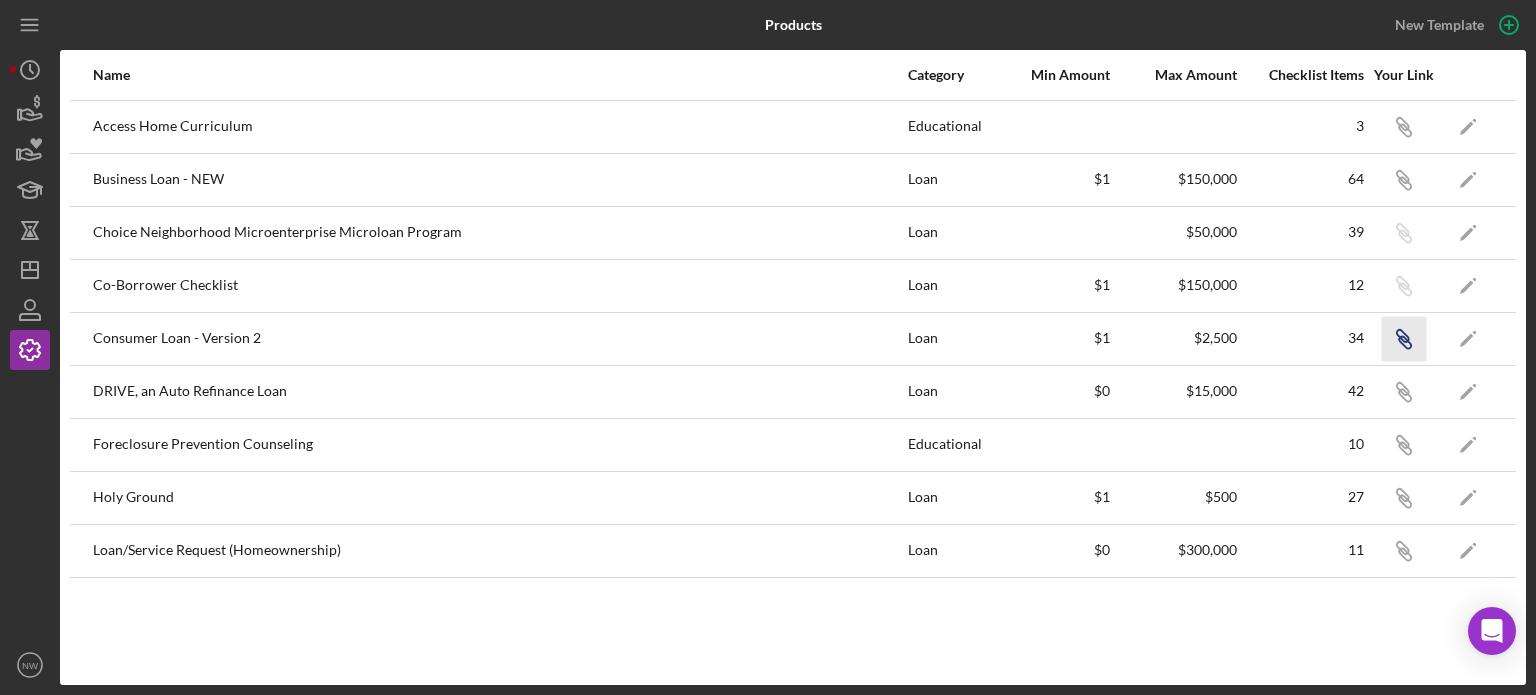 click 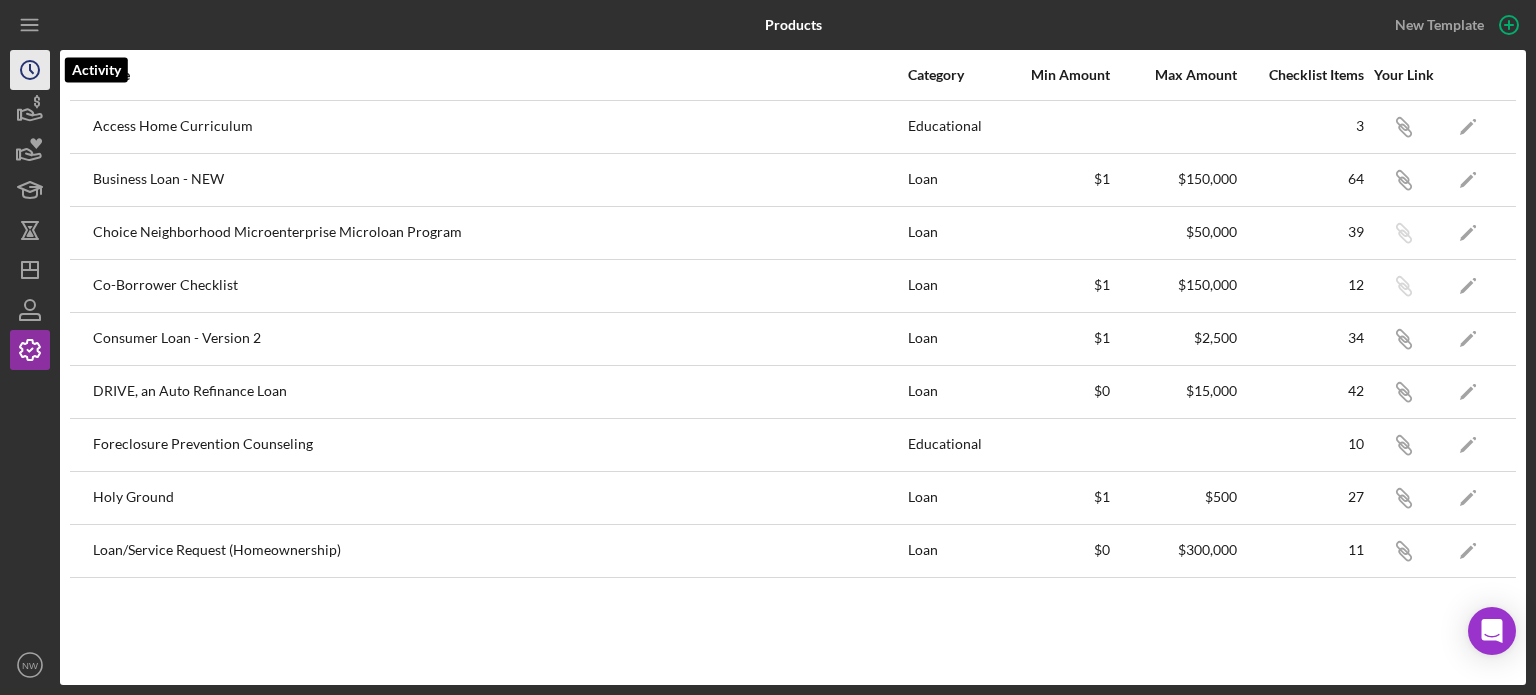 click on "Icon/History" 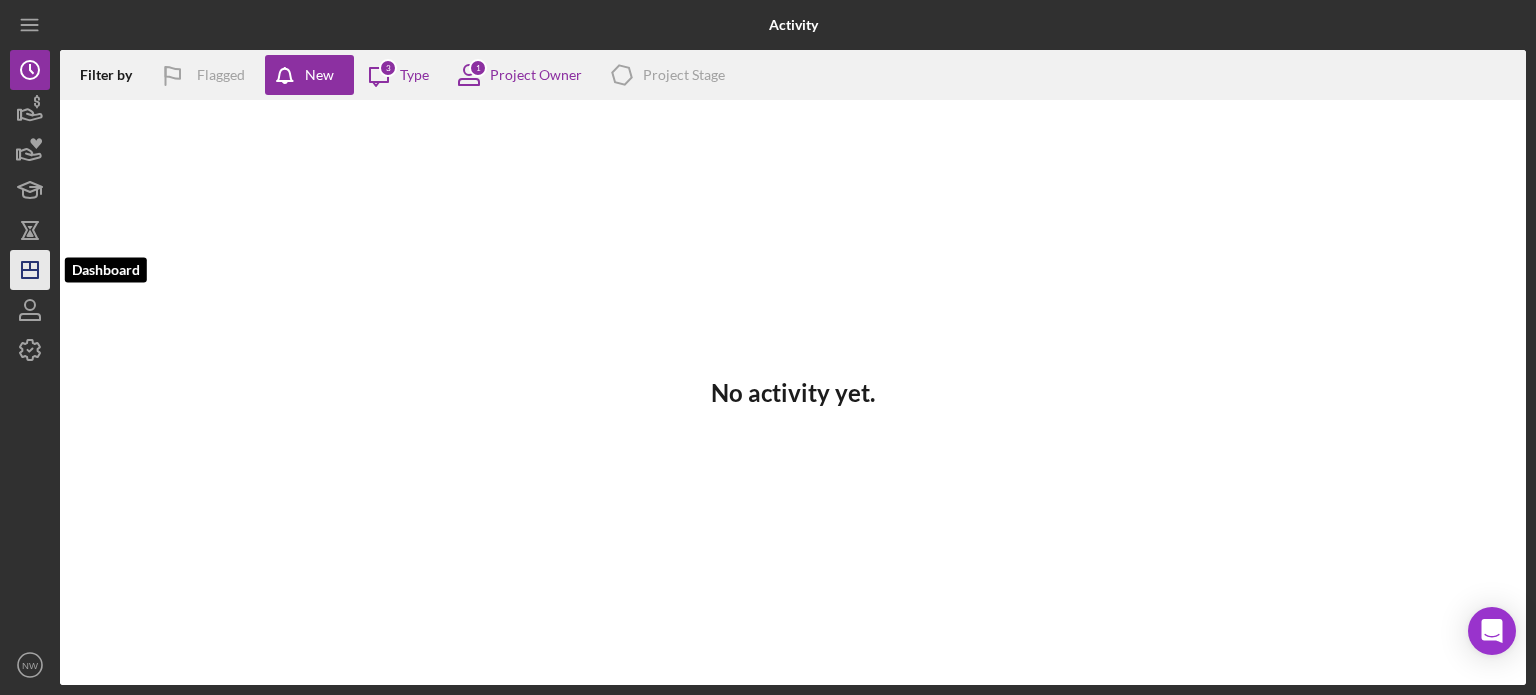 click on "Icon/Dashboard" 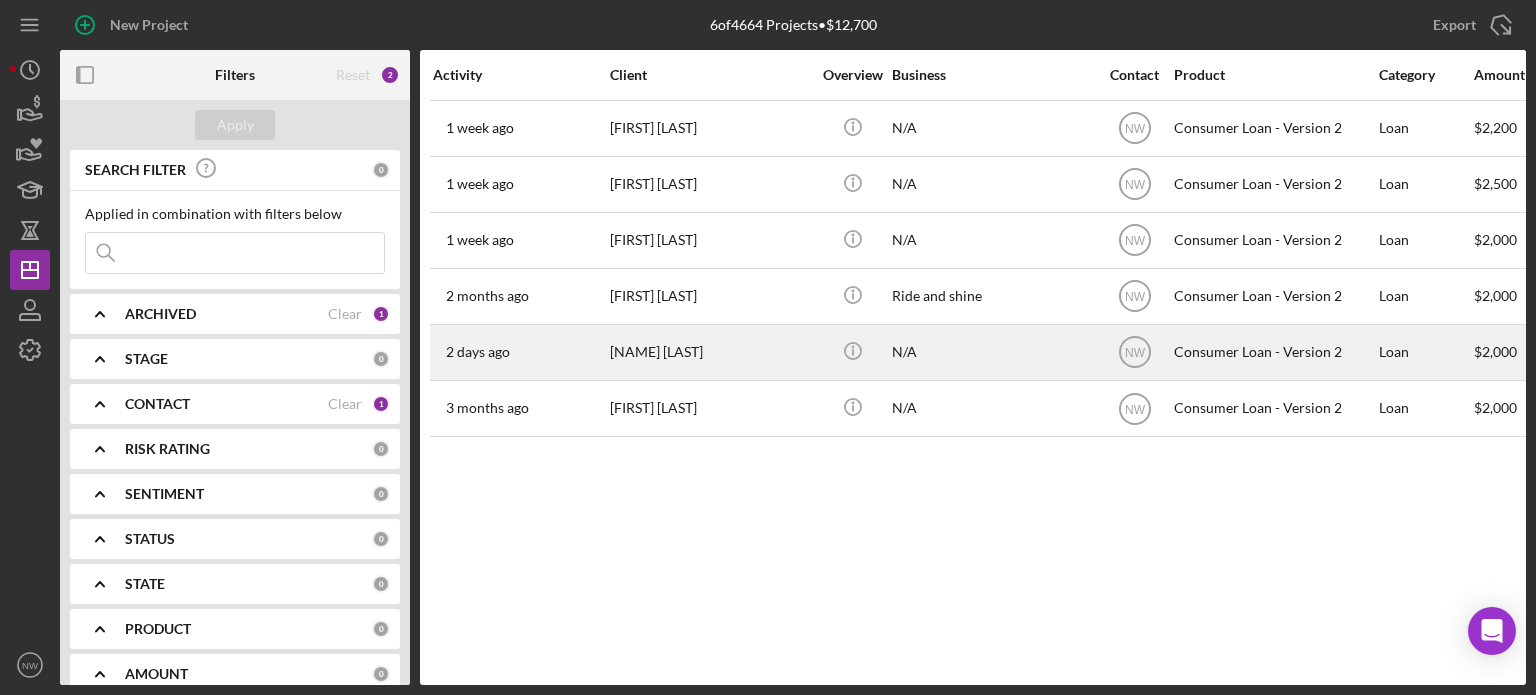 click on "[NAME] [LAST]" at bounding box center (710, 352) 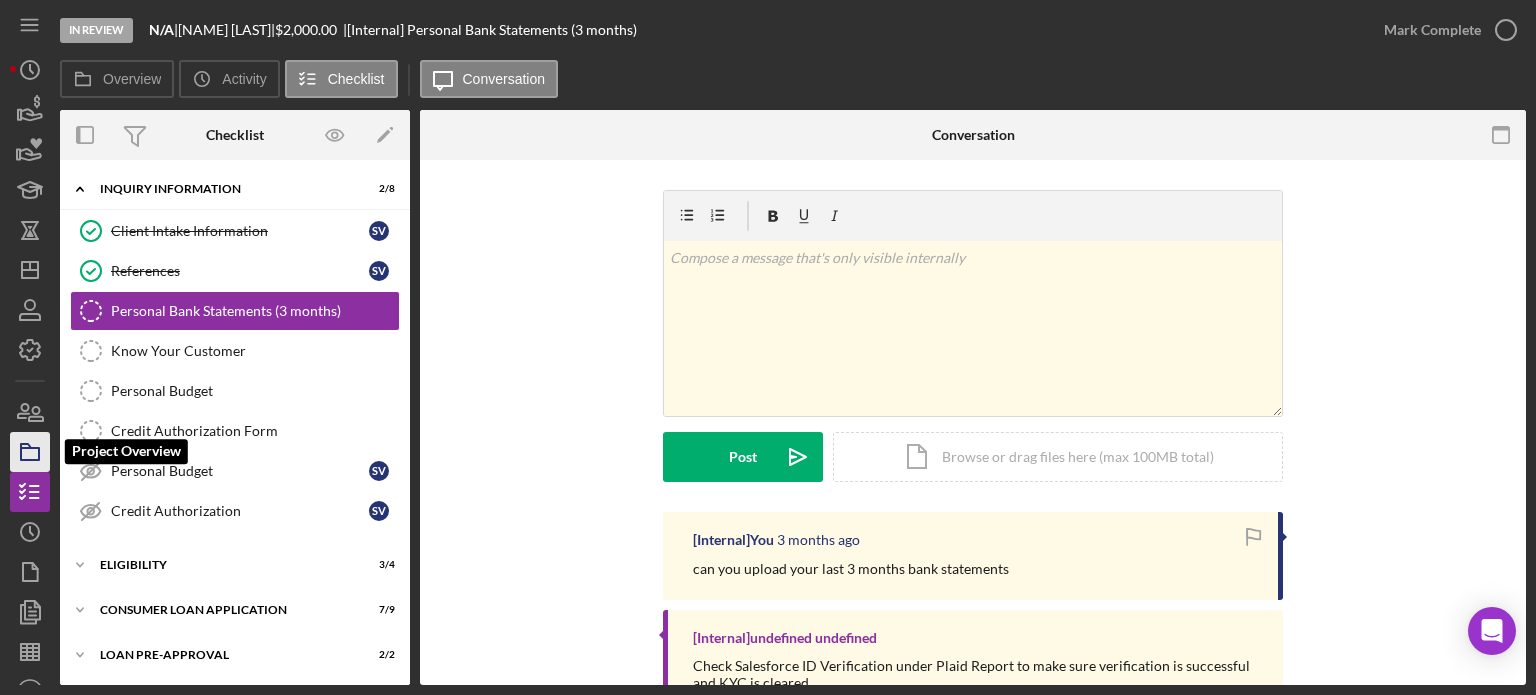 click 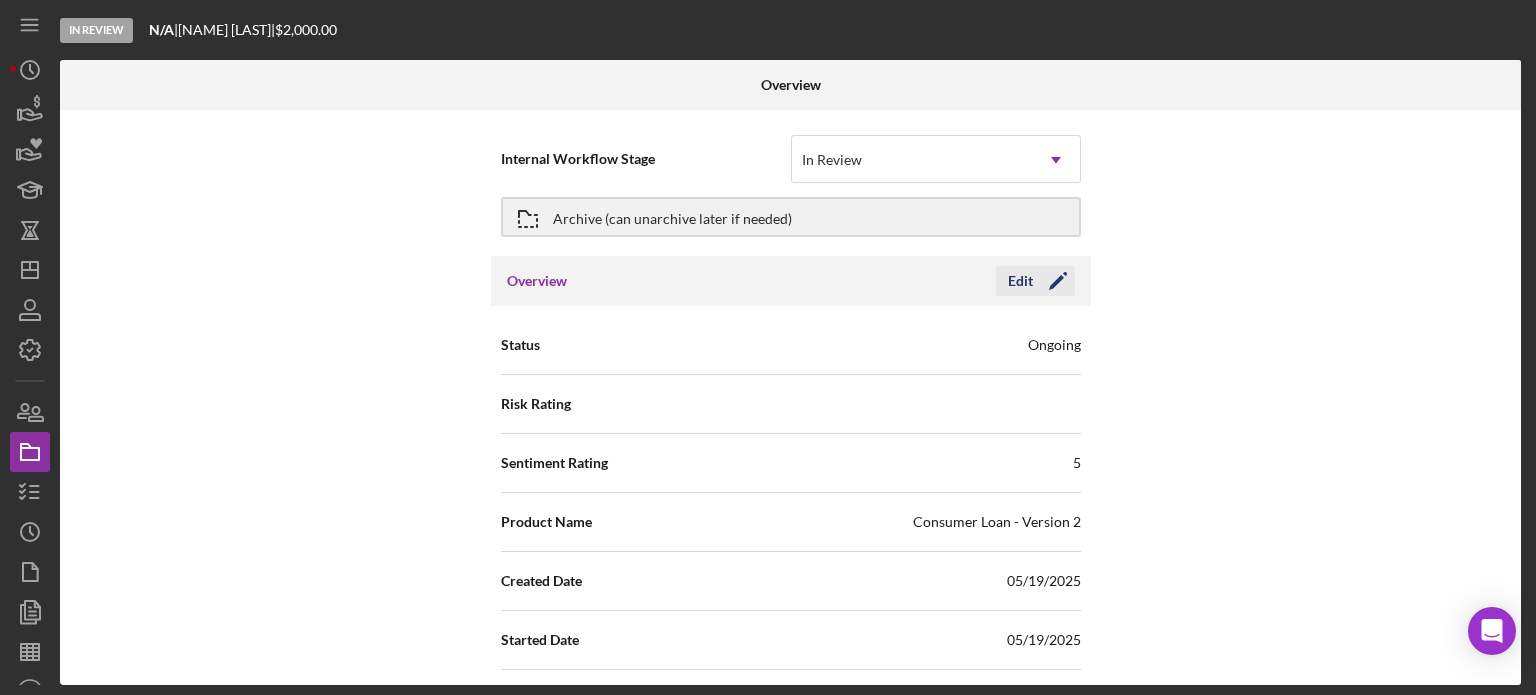 click on "Icon/Edit" 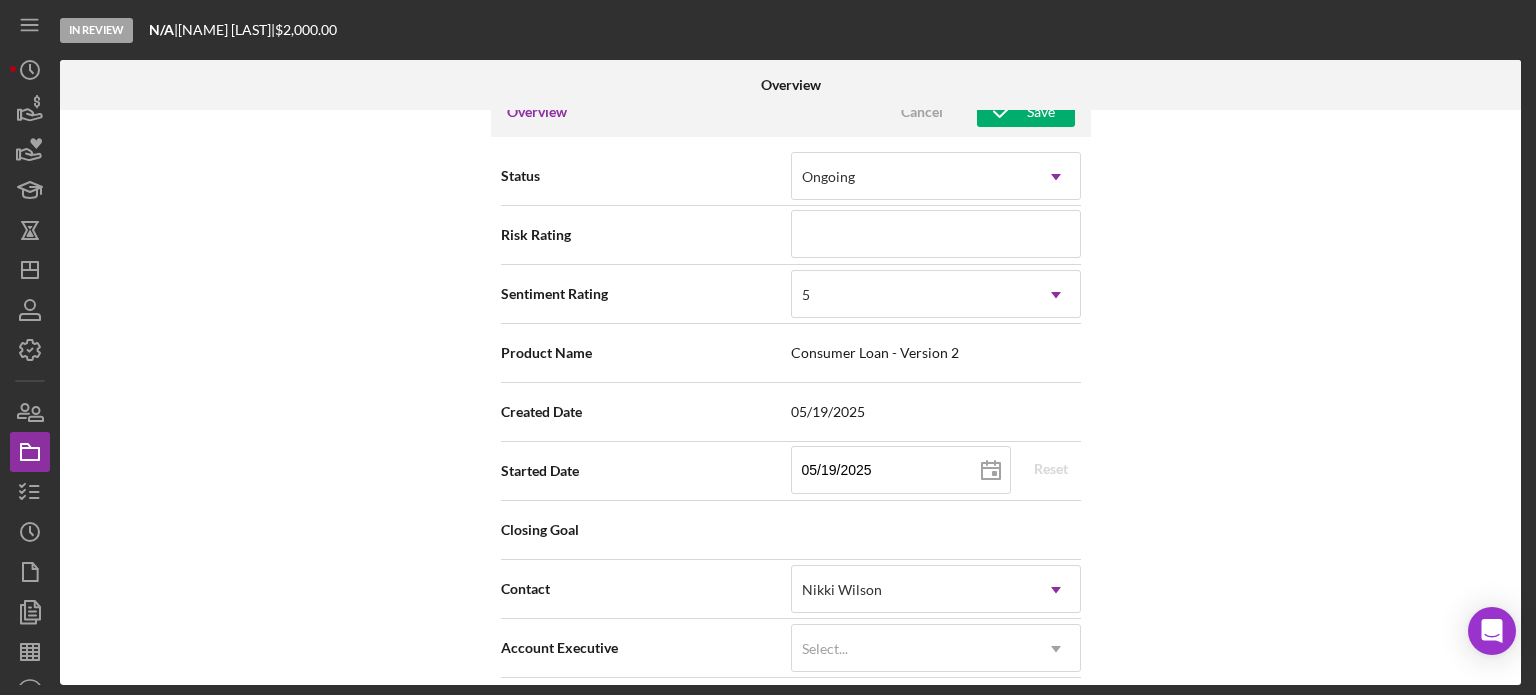 scroll, scrollTop: 0, scrollLeft: 0, axis: both 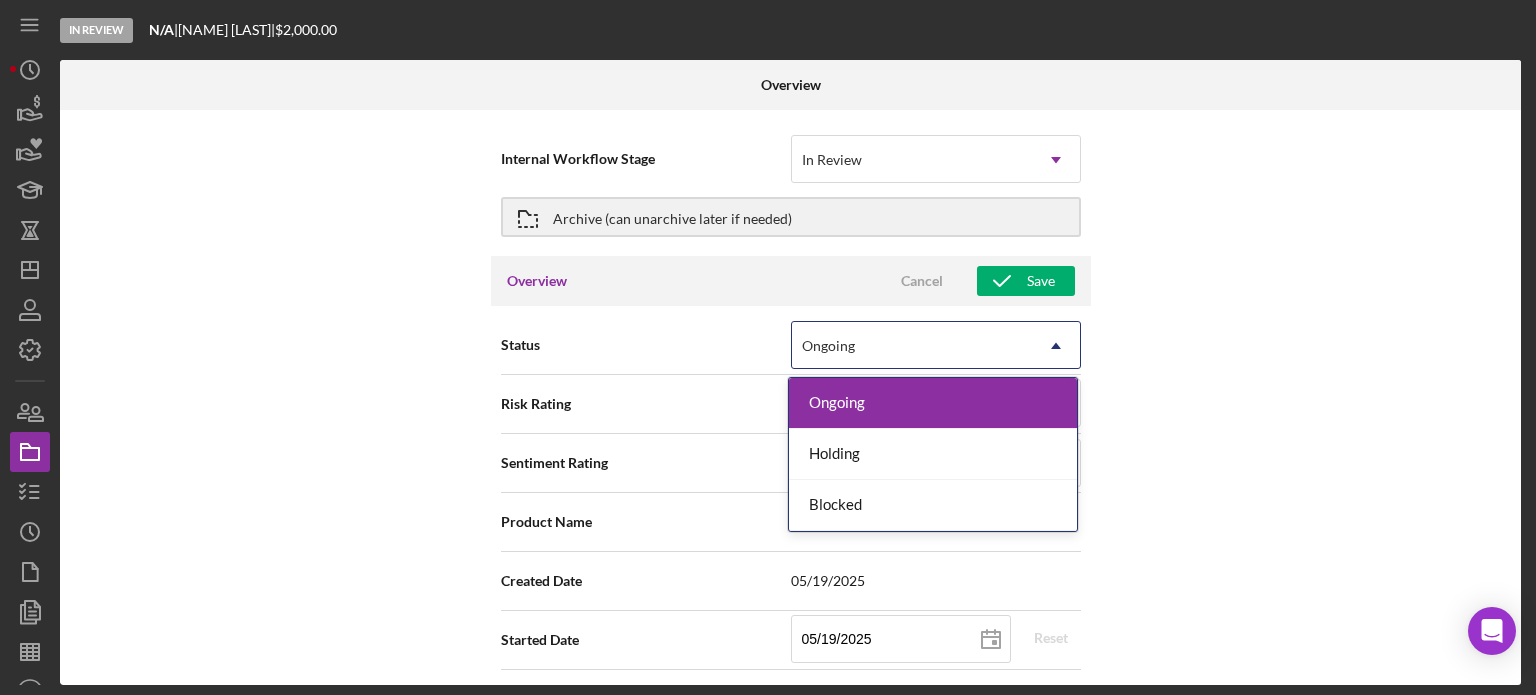 click 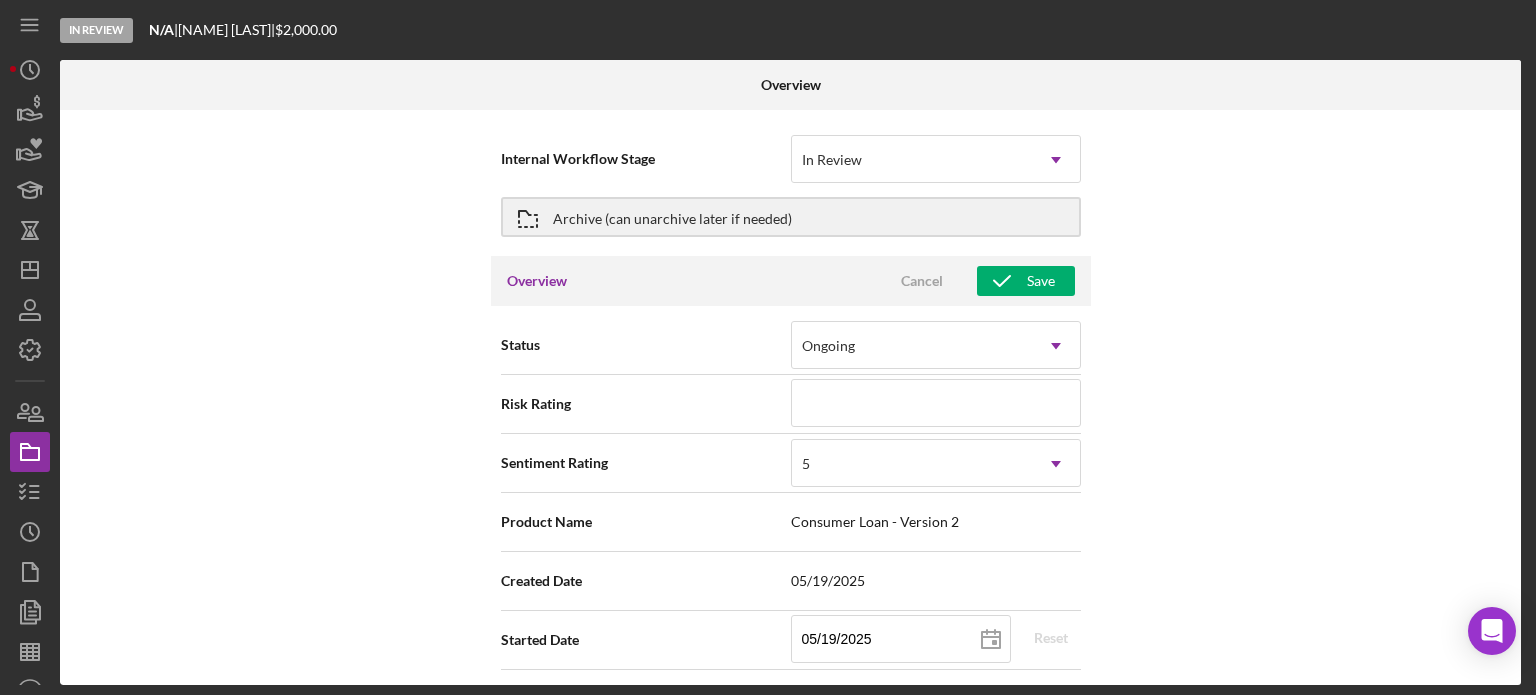 click on "Contact [NAME]" at bounding box center [790, 397] 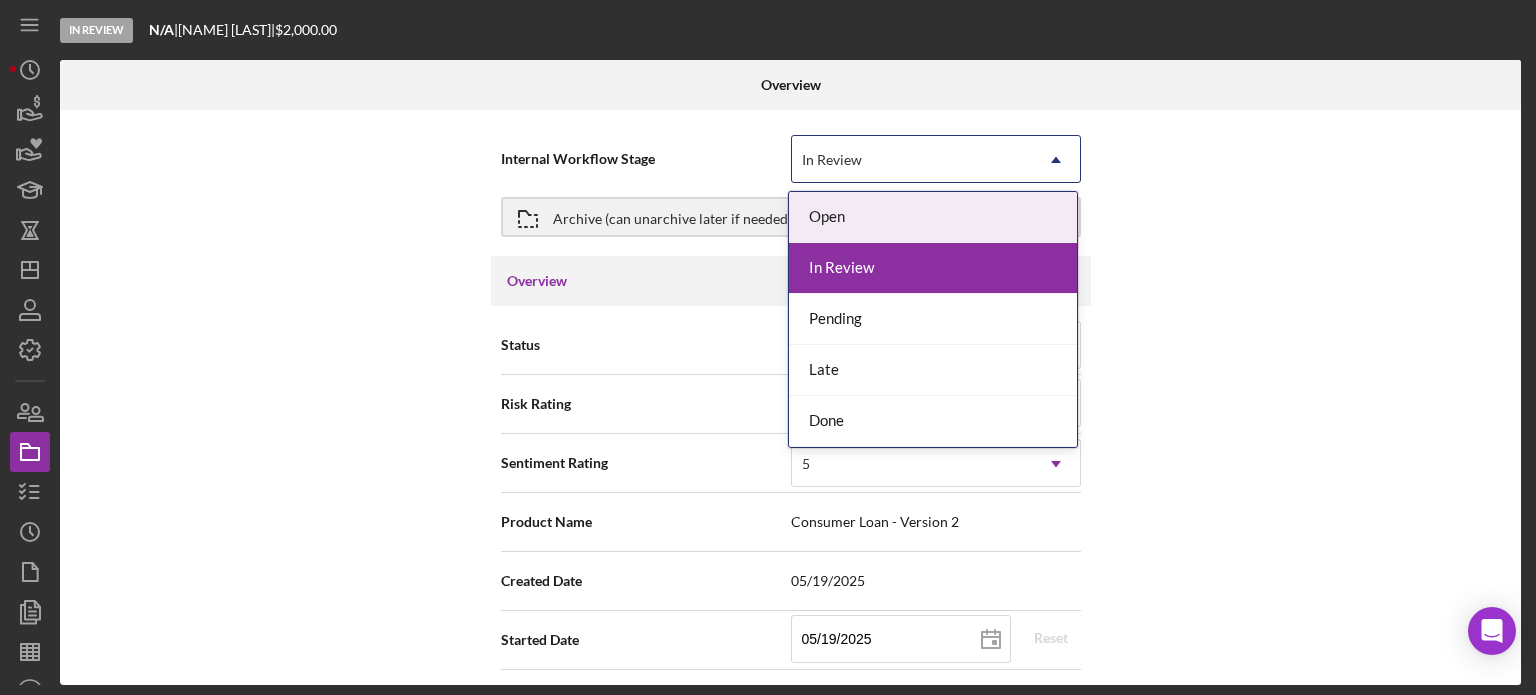 click 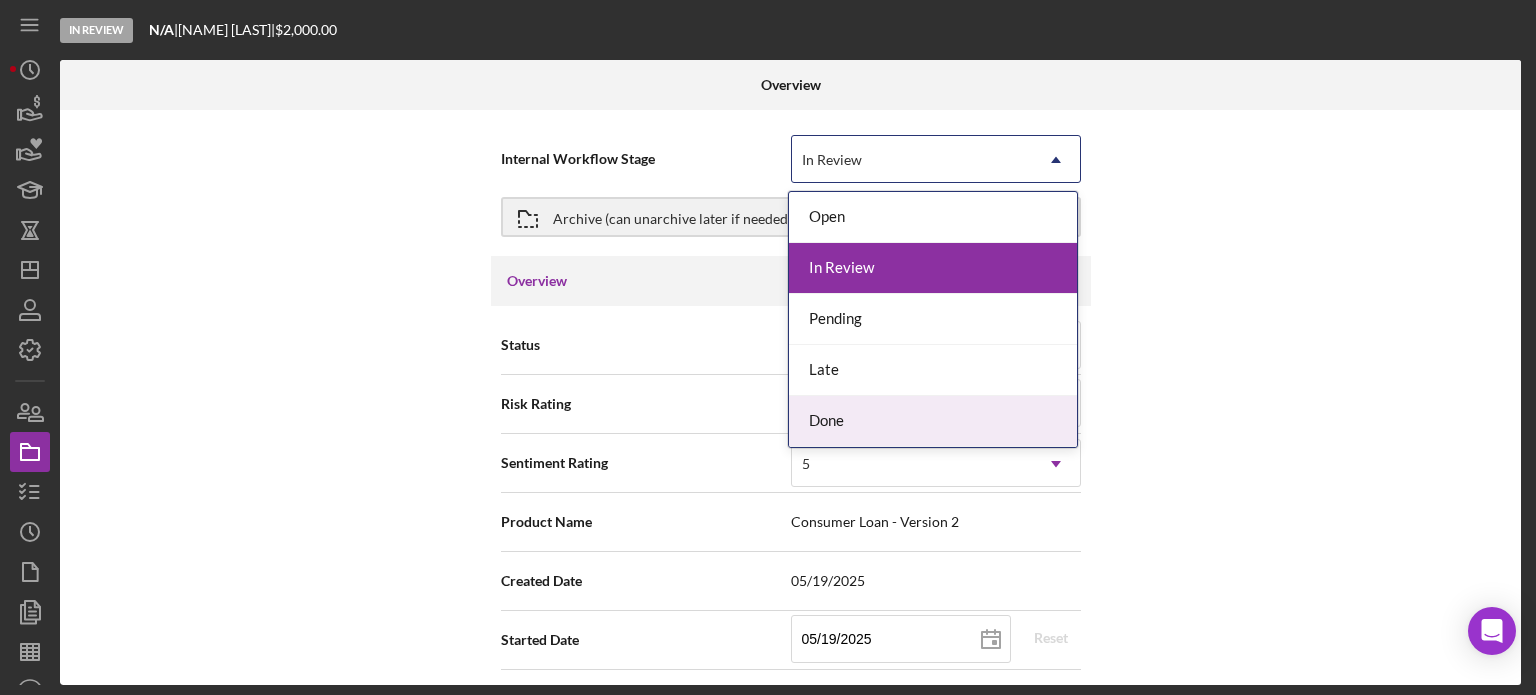 click on "Done" at bounding box center (933, 421) 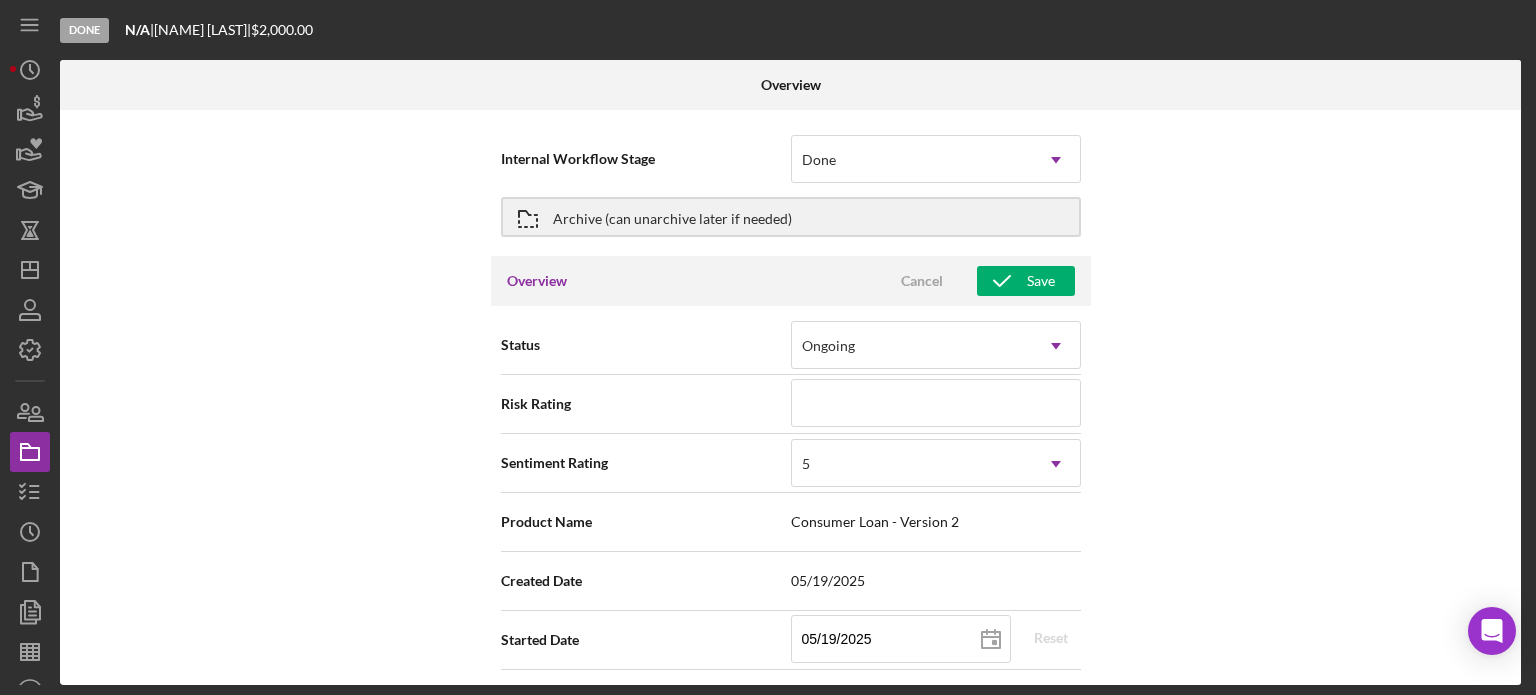 click on "Contact [NAME]" at bounding box center (790, 397) 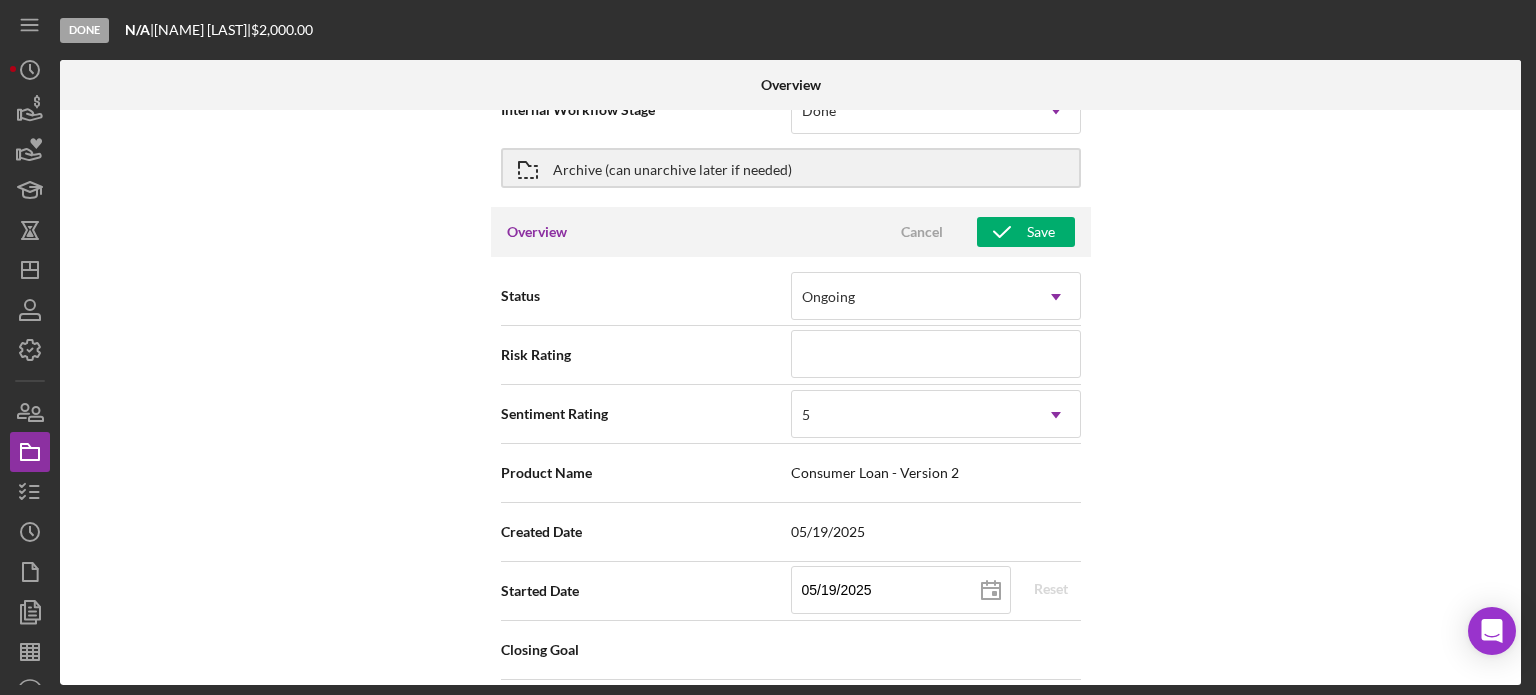 scroll, scrollTop: 0, scrollLeft: 0, axis: both 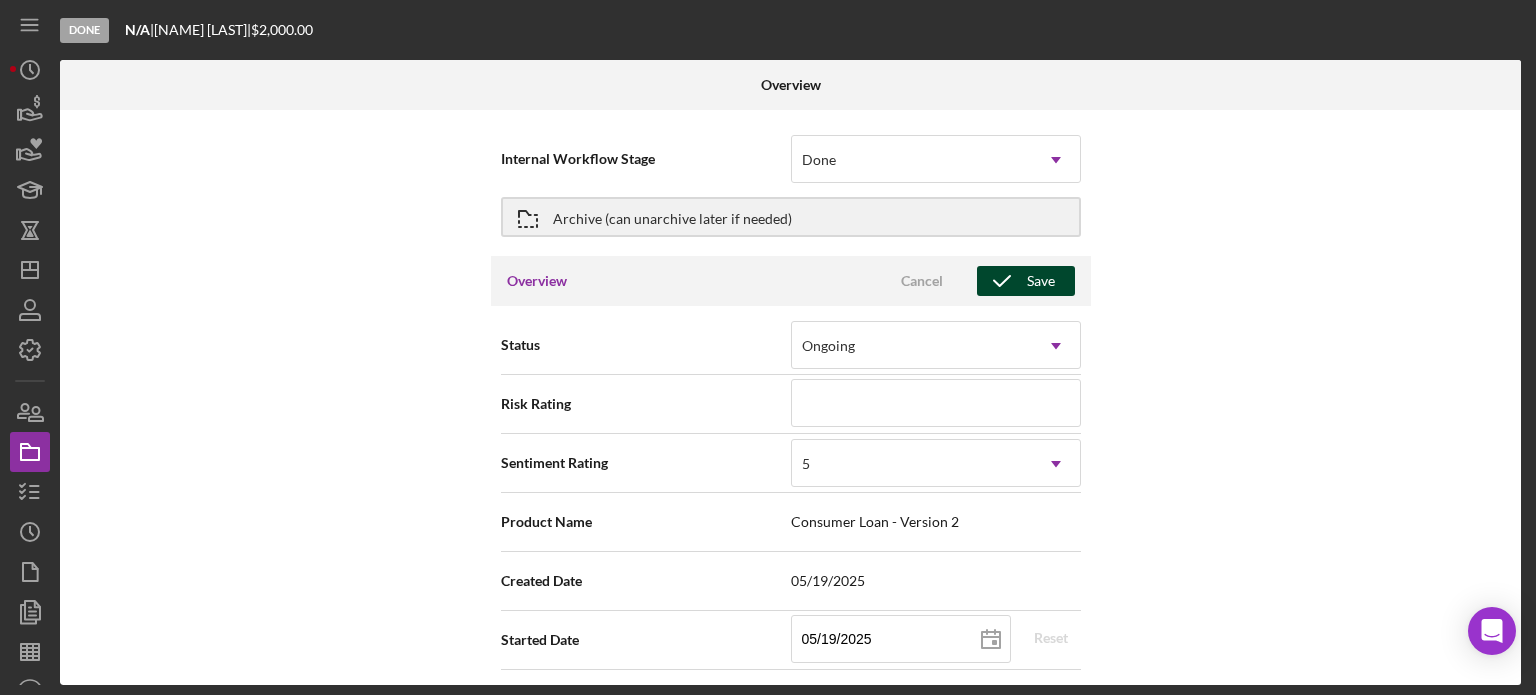 click on "Save" at bounding box center (1041, 281) 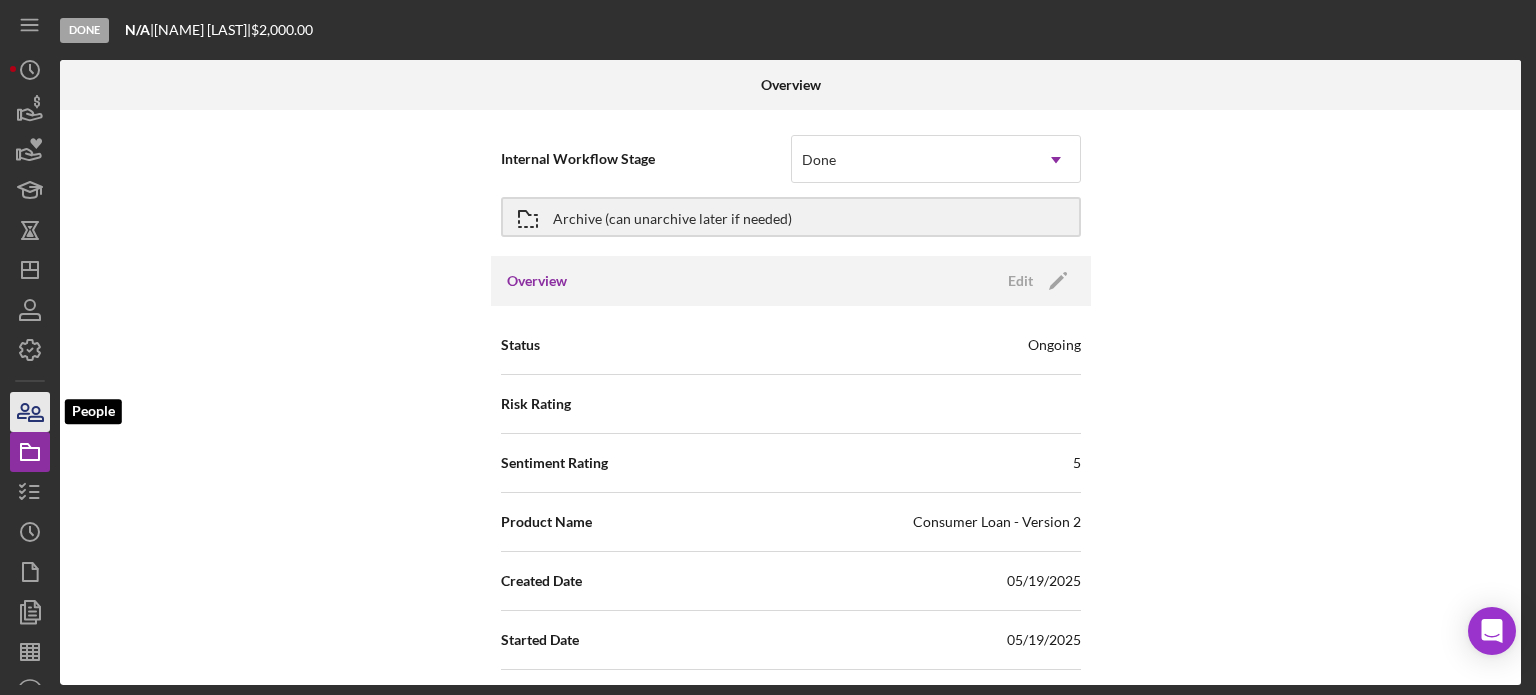 click 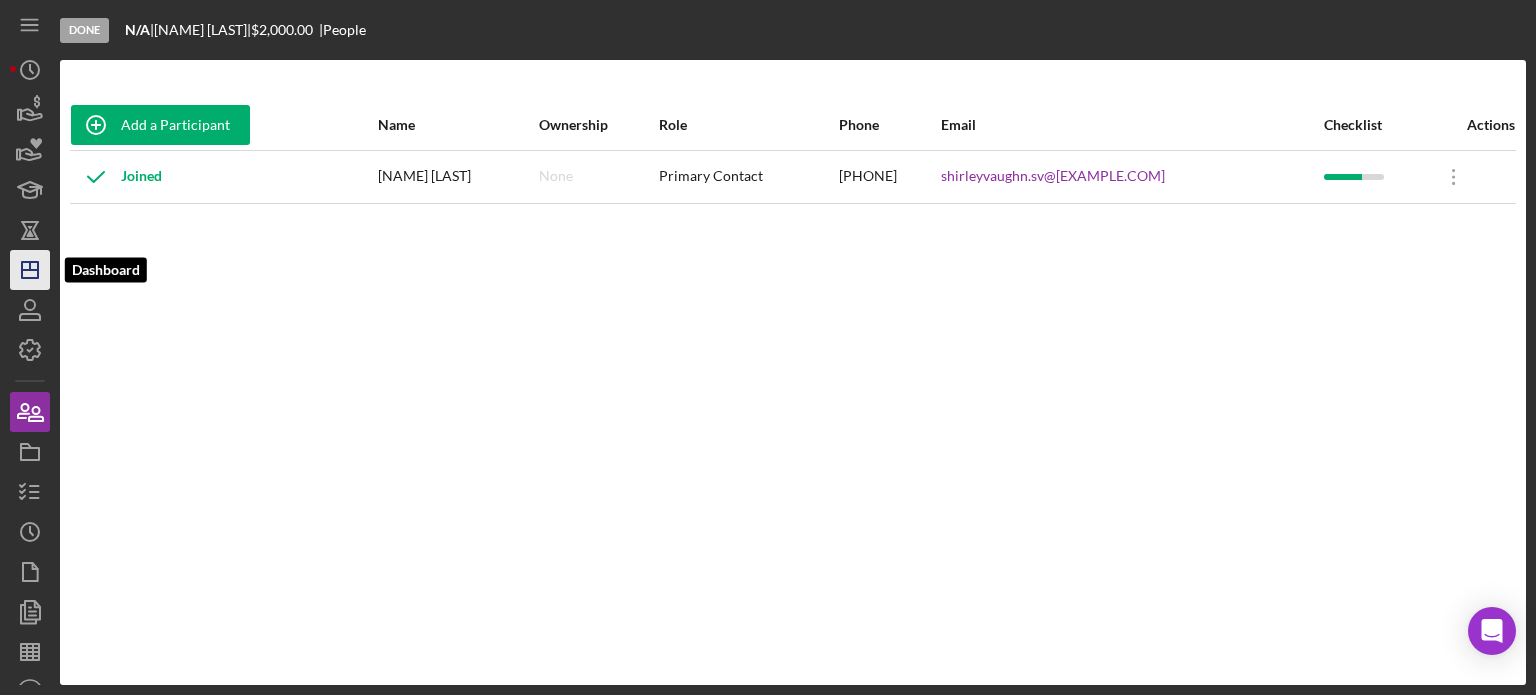 click 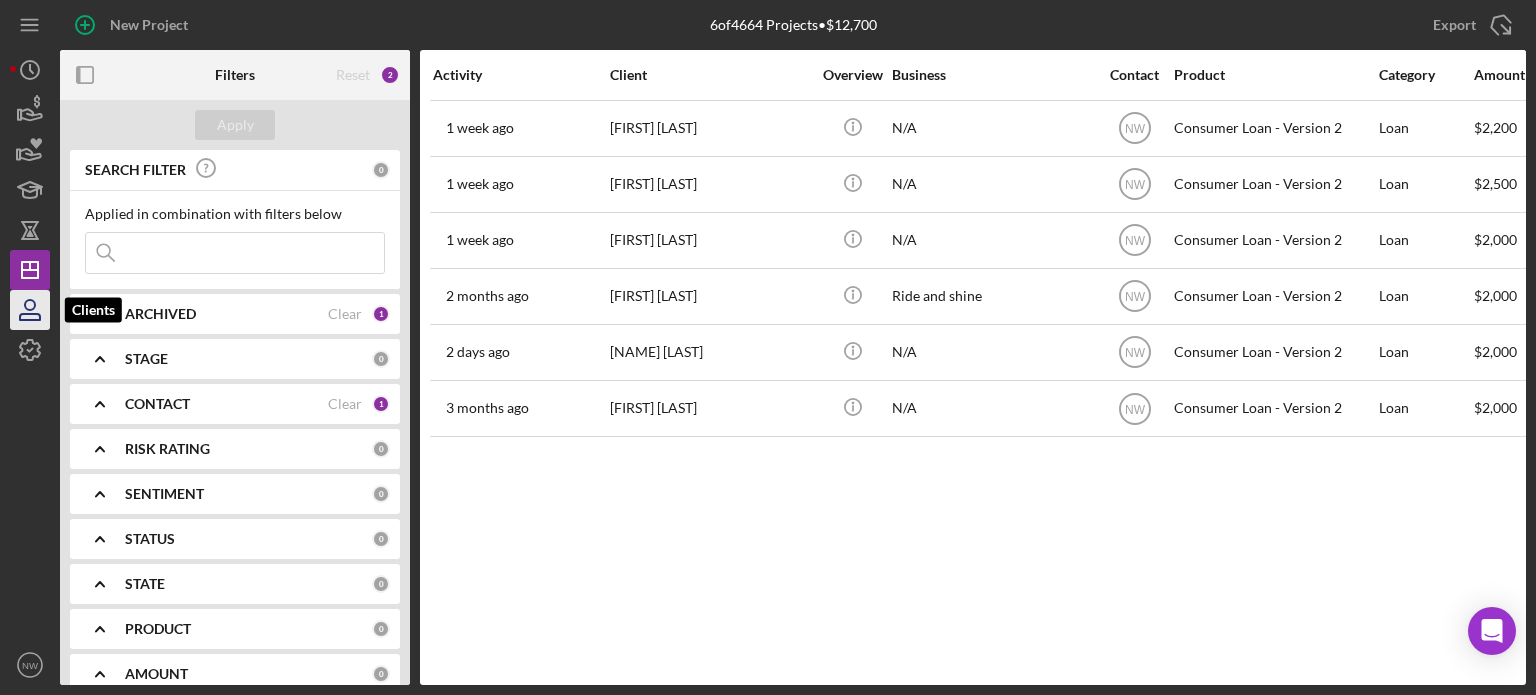 click 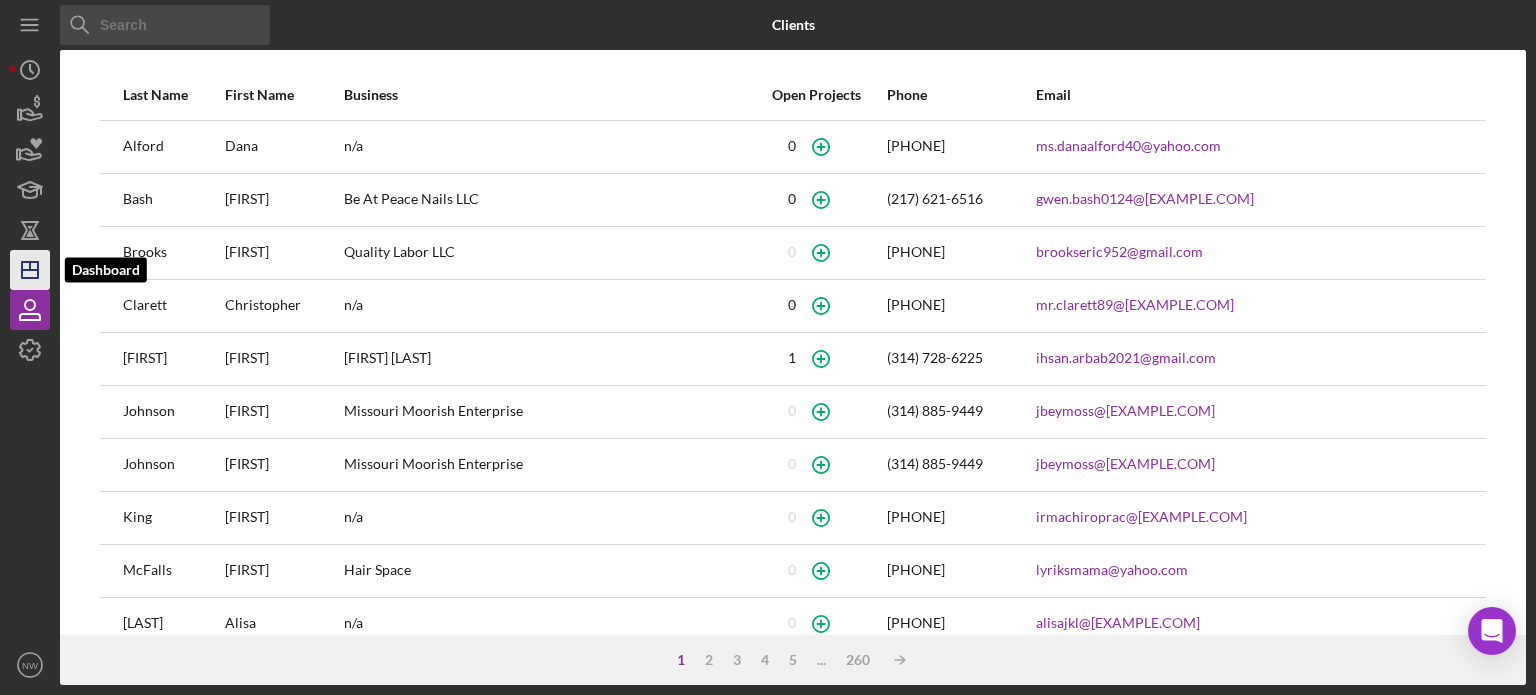 click on "Icon/Dashboard" 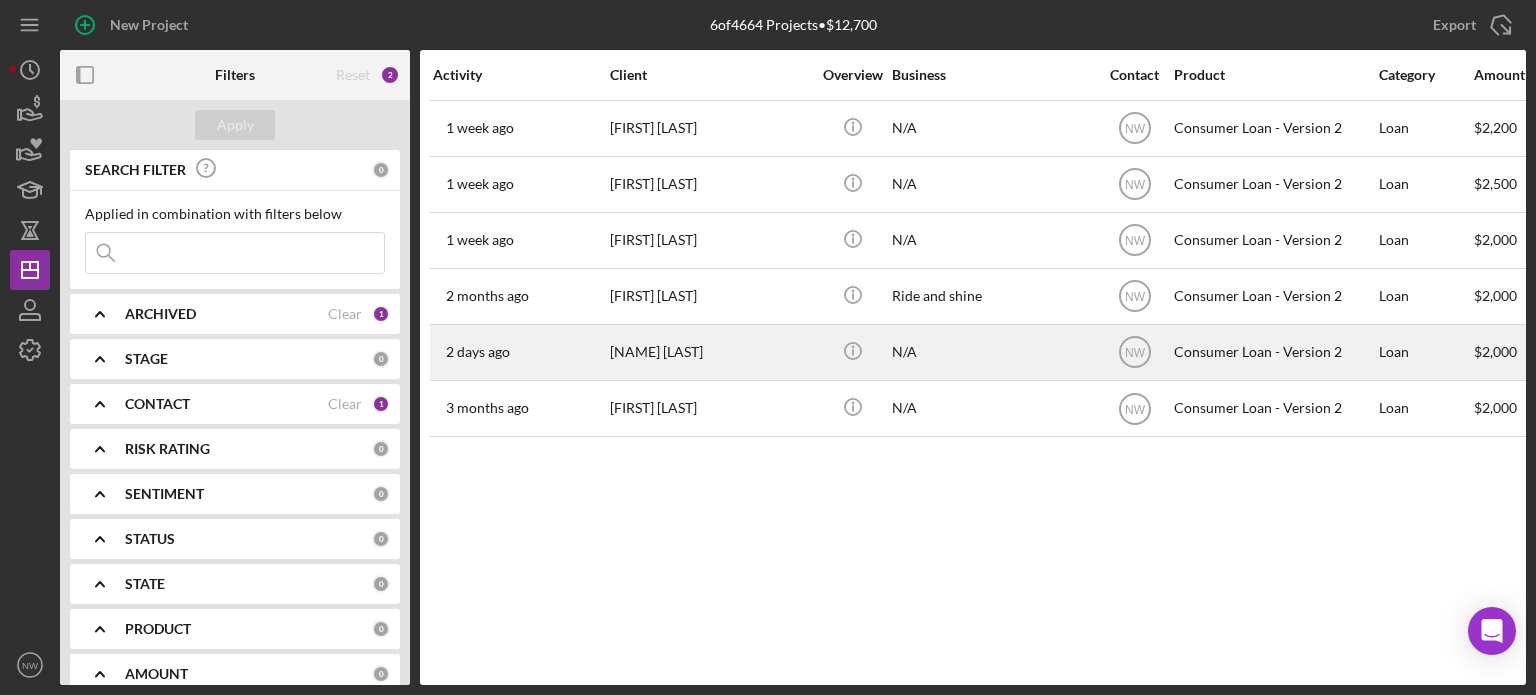 click on "[NAME] [LAST]" at bounding box center (710, 352) 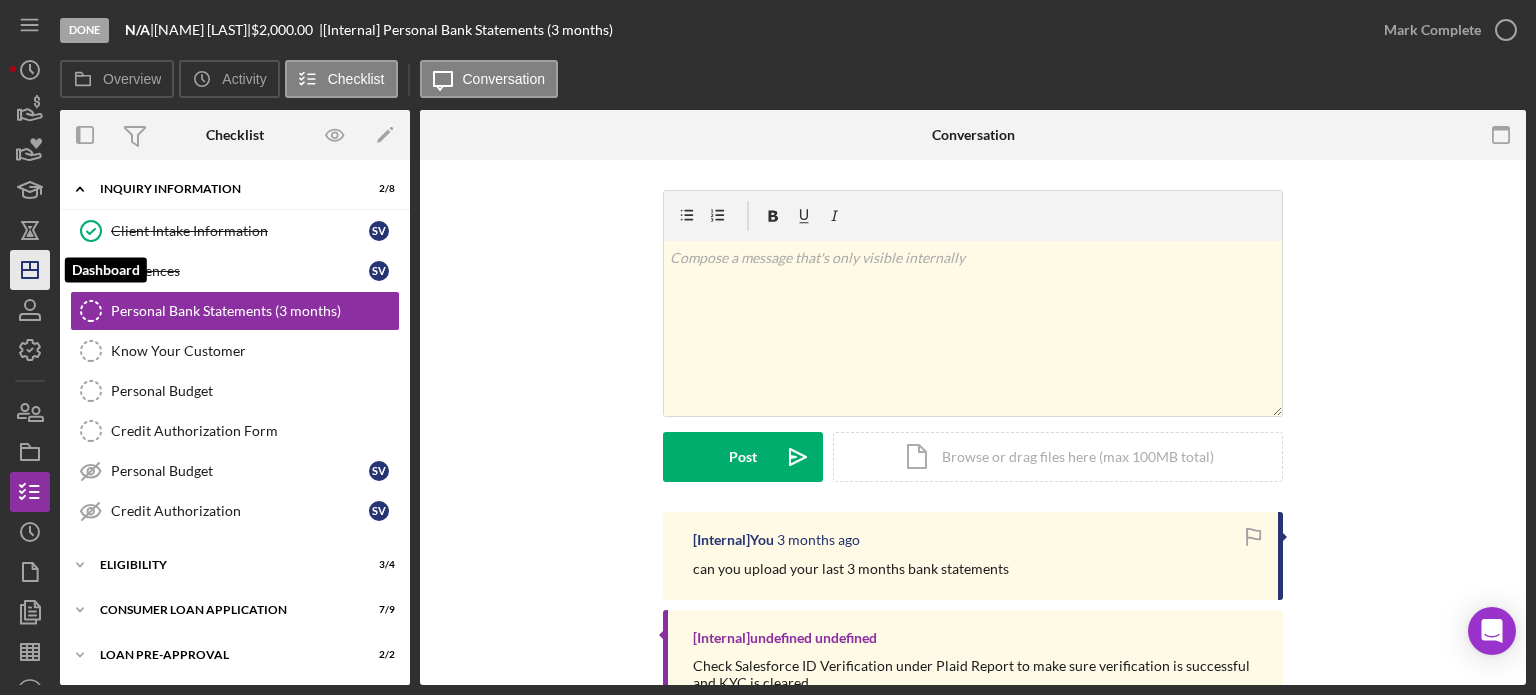 click 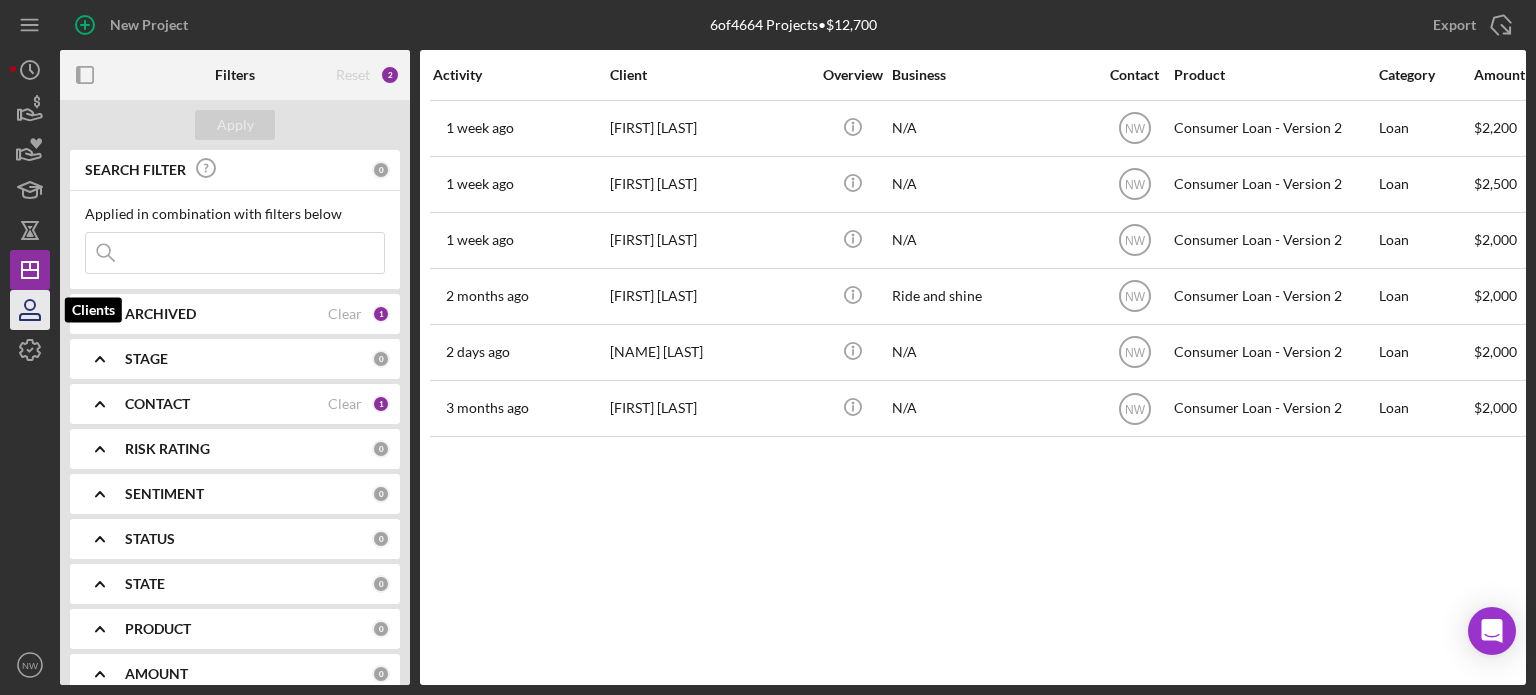 click 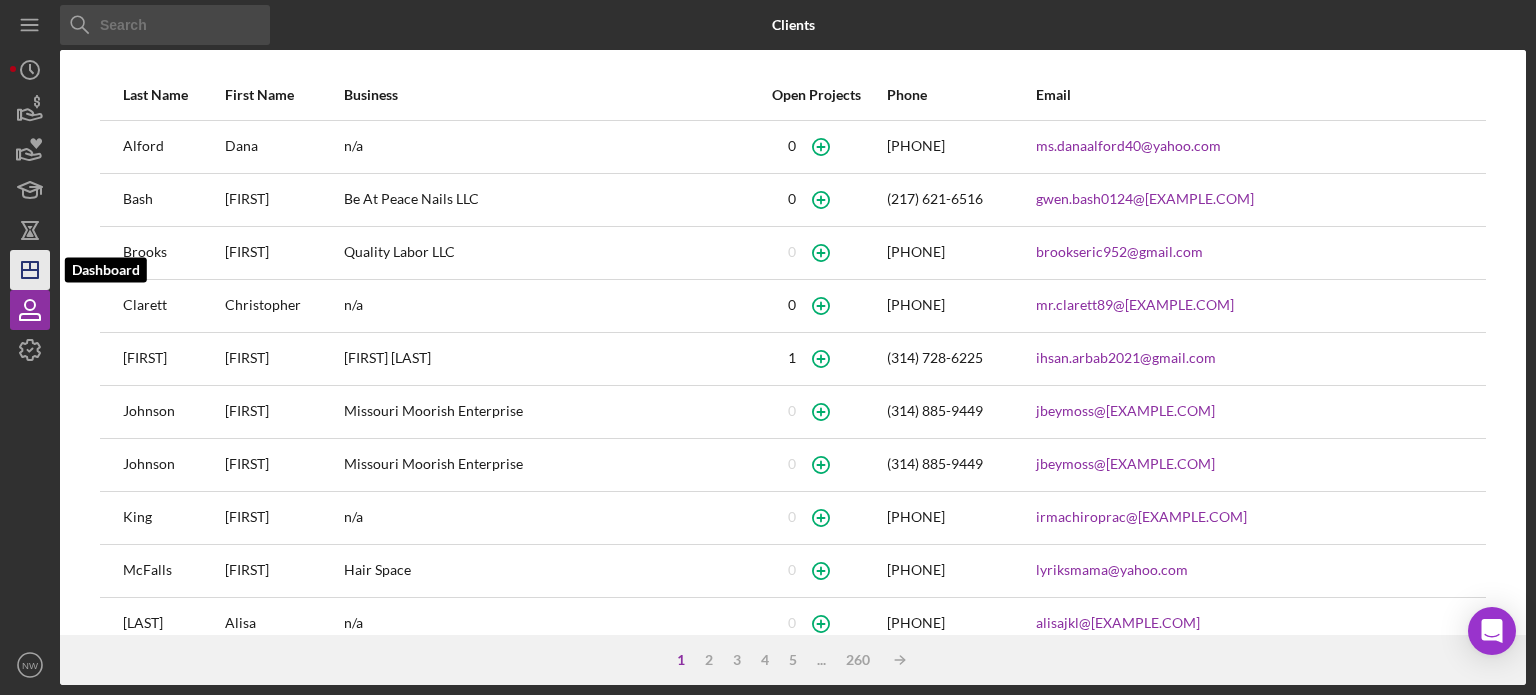 click on "Icon/Dashboard" 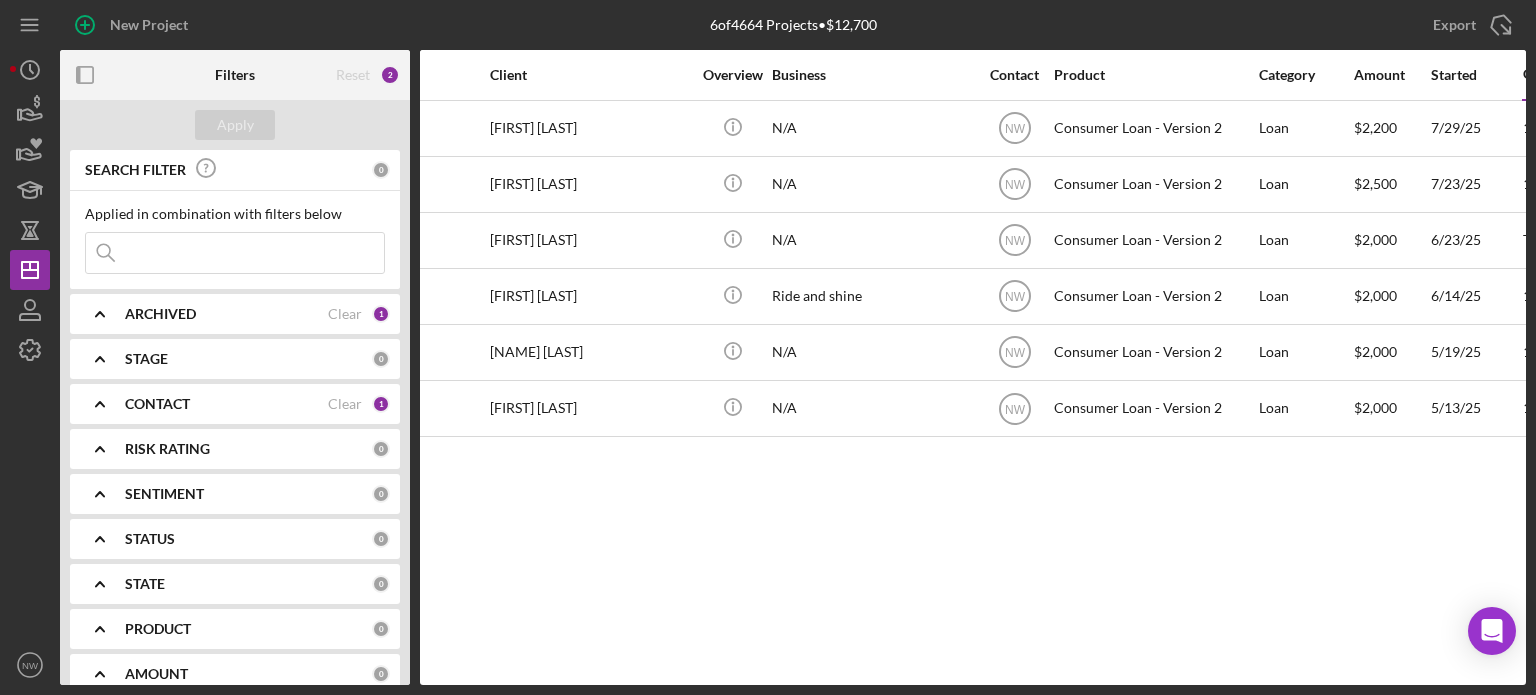 scroll, scrollTop: 0, scrollLeft: 160, axis: horizontal 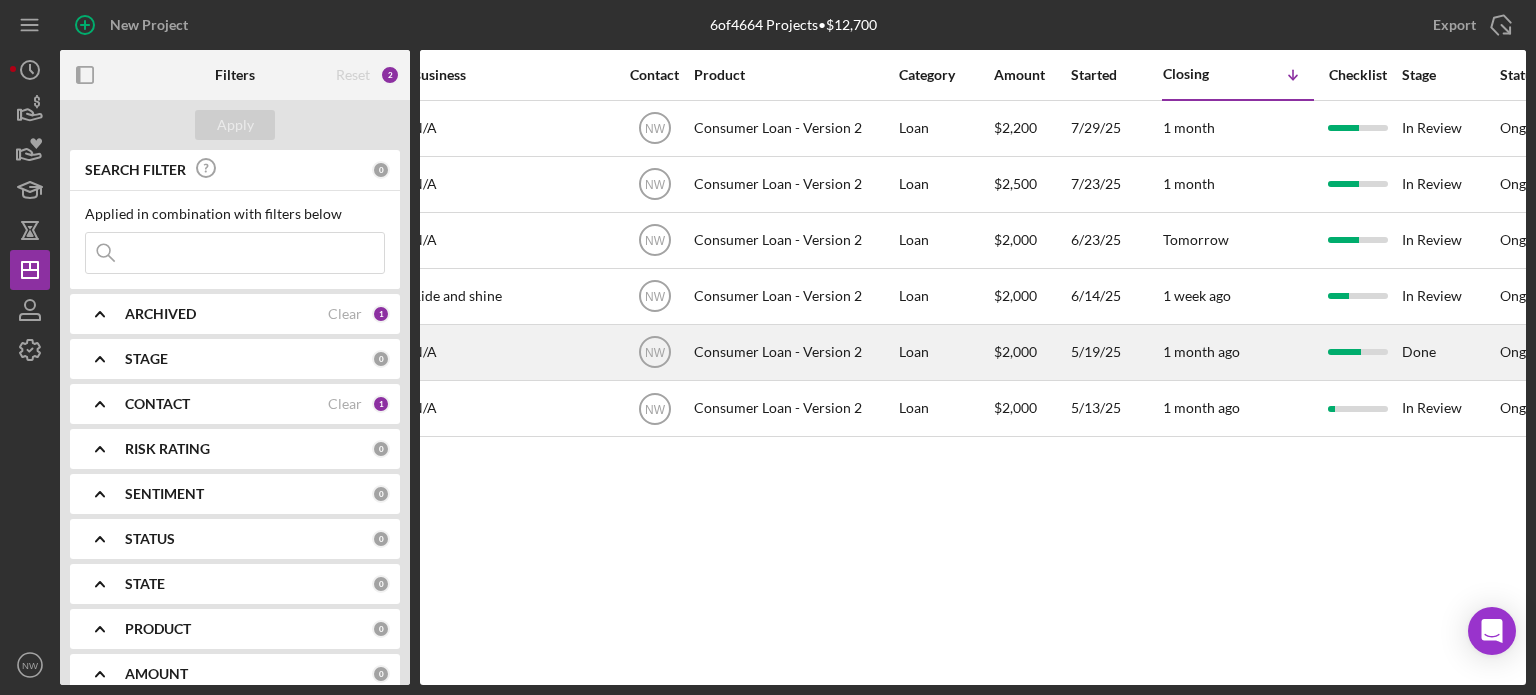 click at bounding box center (1357, 352) 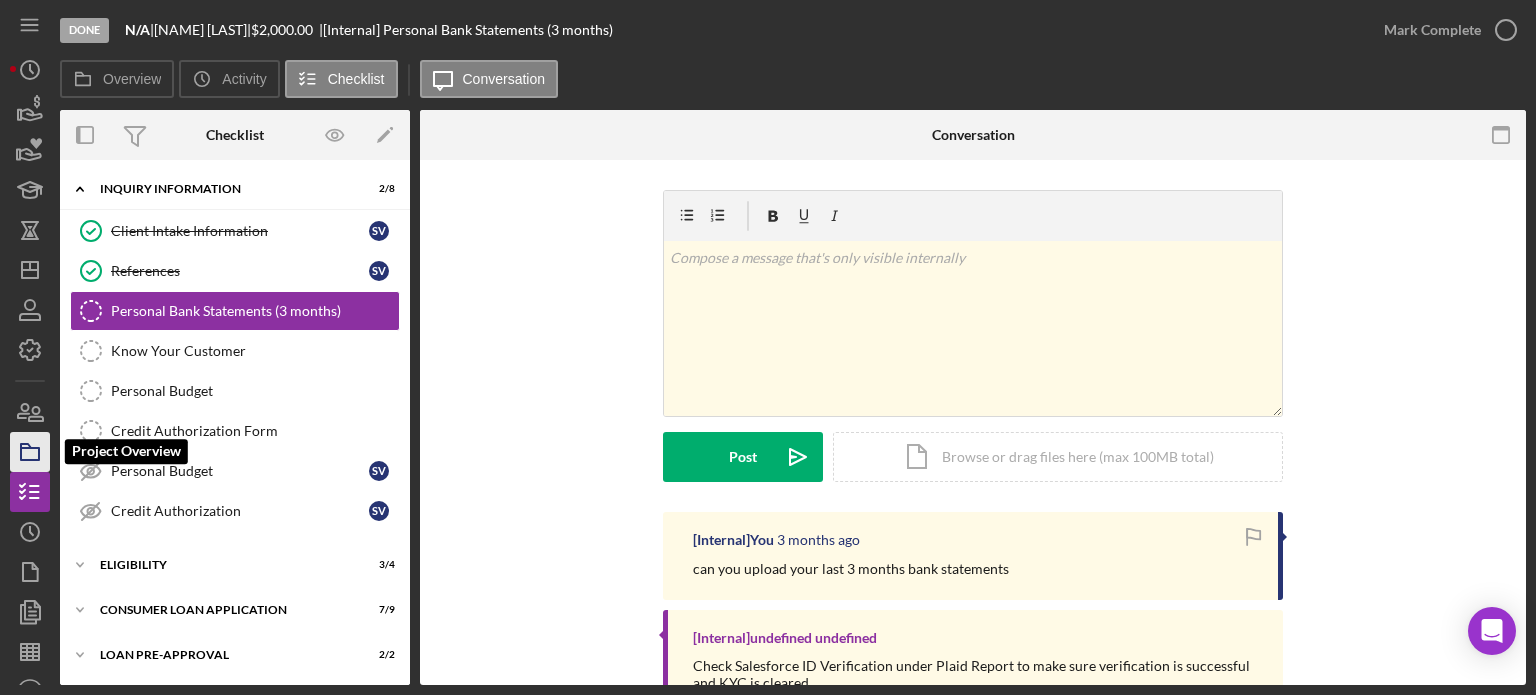 click 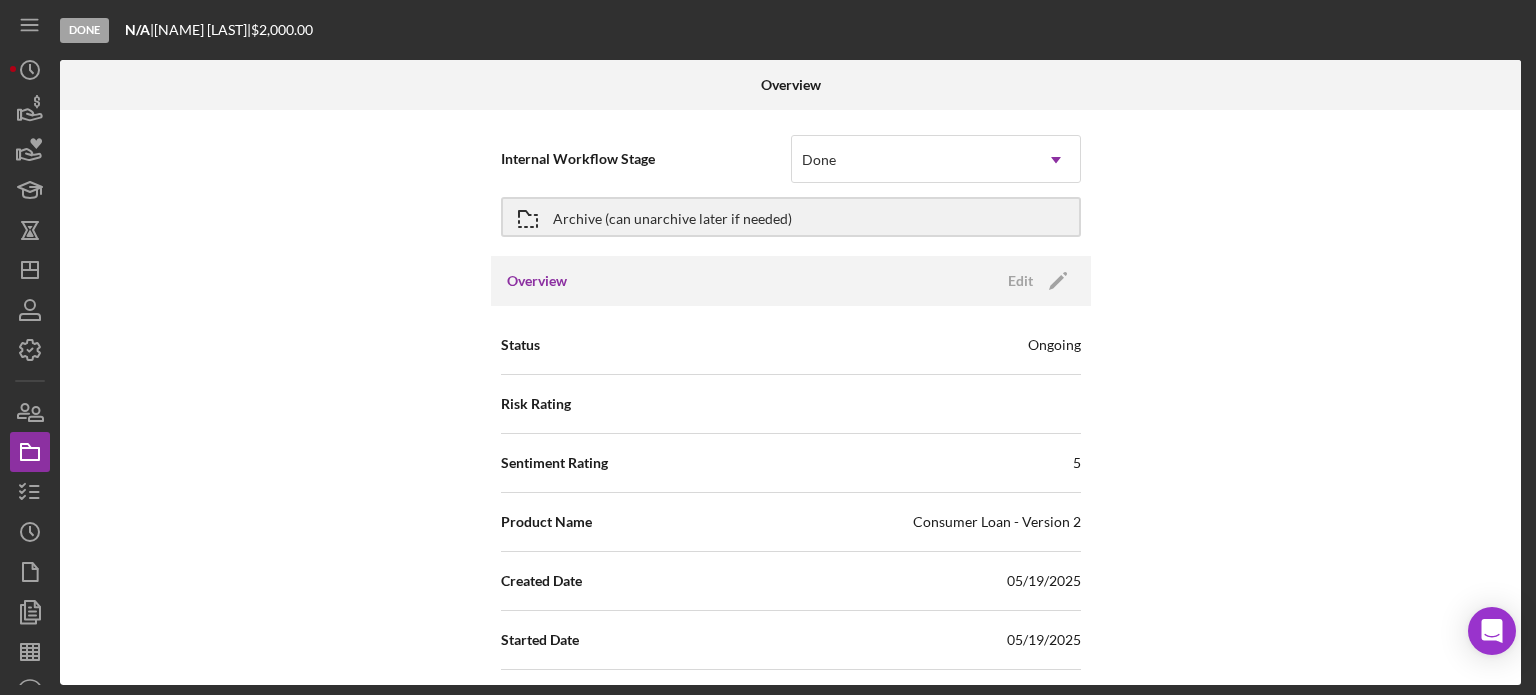 type 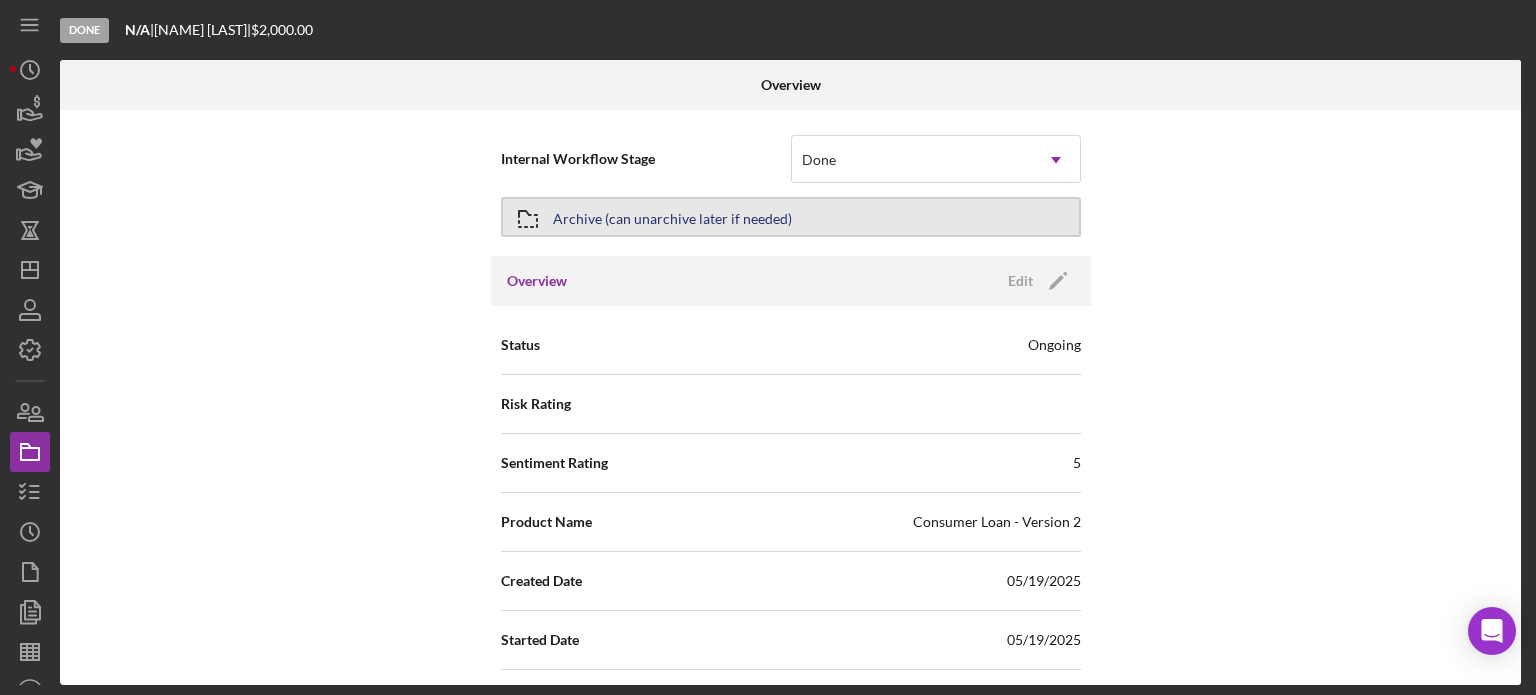 click on "Archive (can unarchive later if needed)" at bounding box center (791, 217) 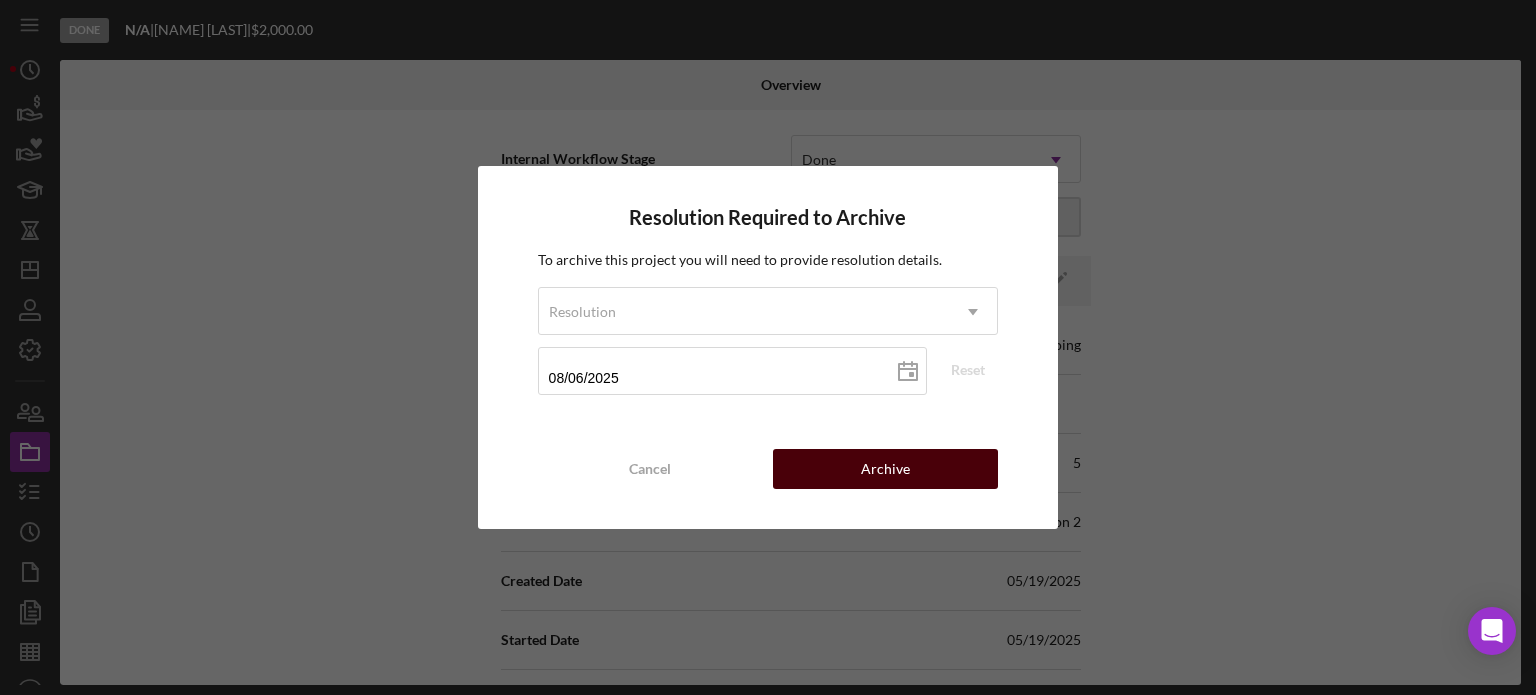 click on "Archive" at bounding box center (885, 469) 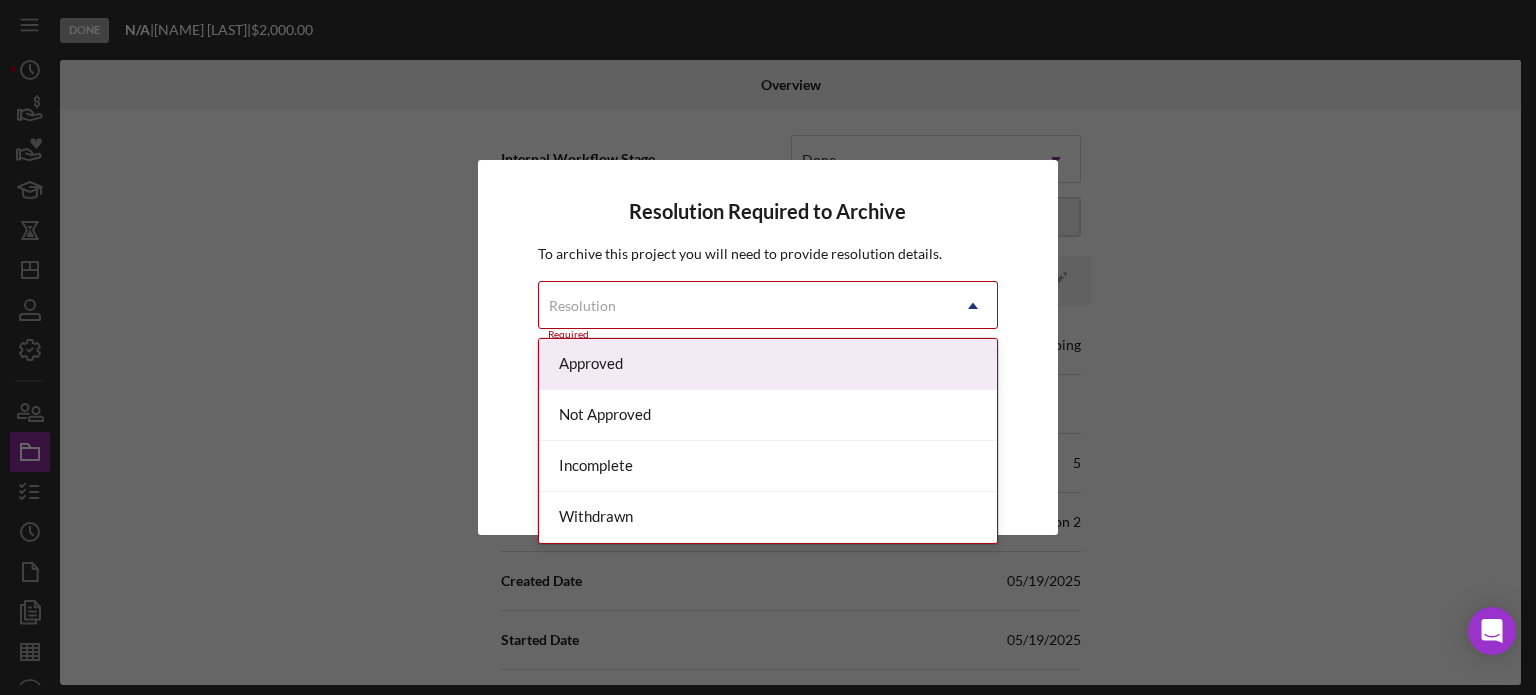 click on "Icon/Dropdown Arrow" 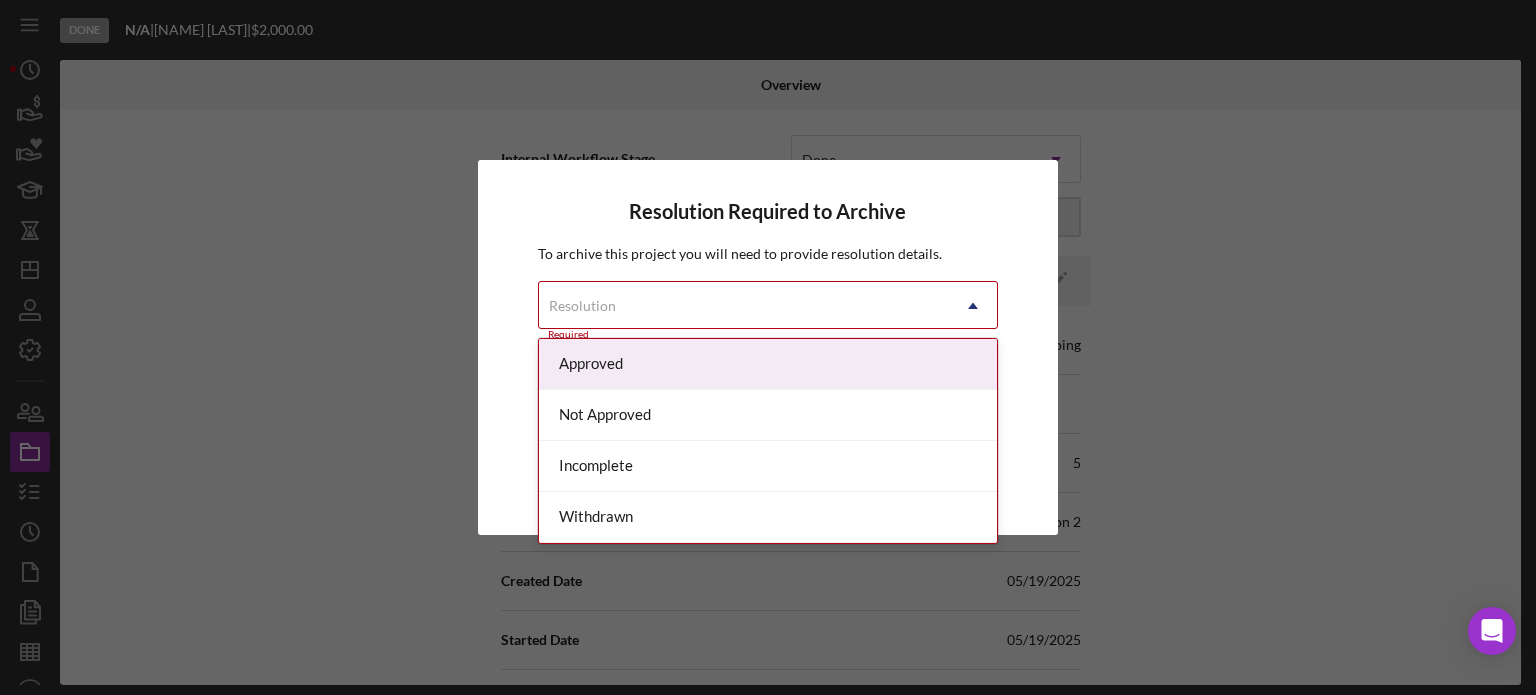 click on "Approved" at bounding box center (768, 364) 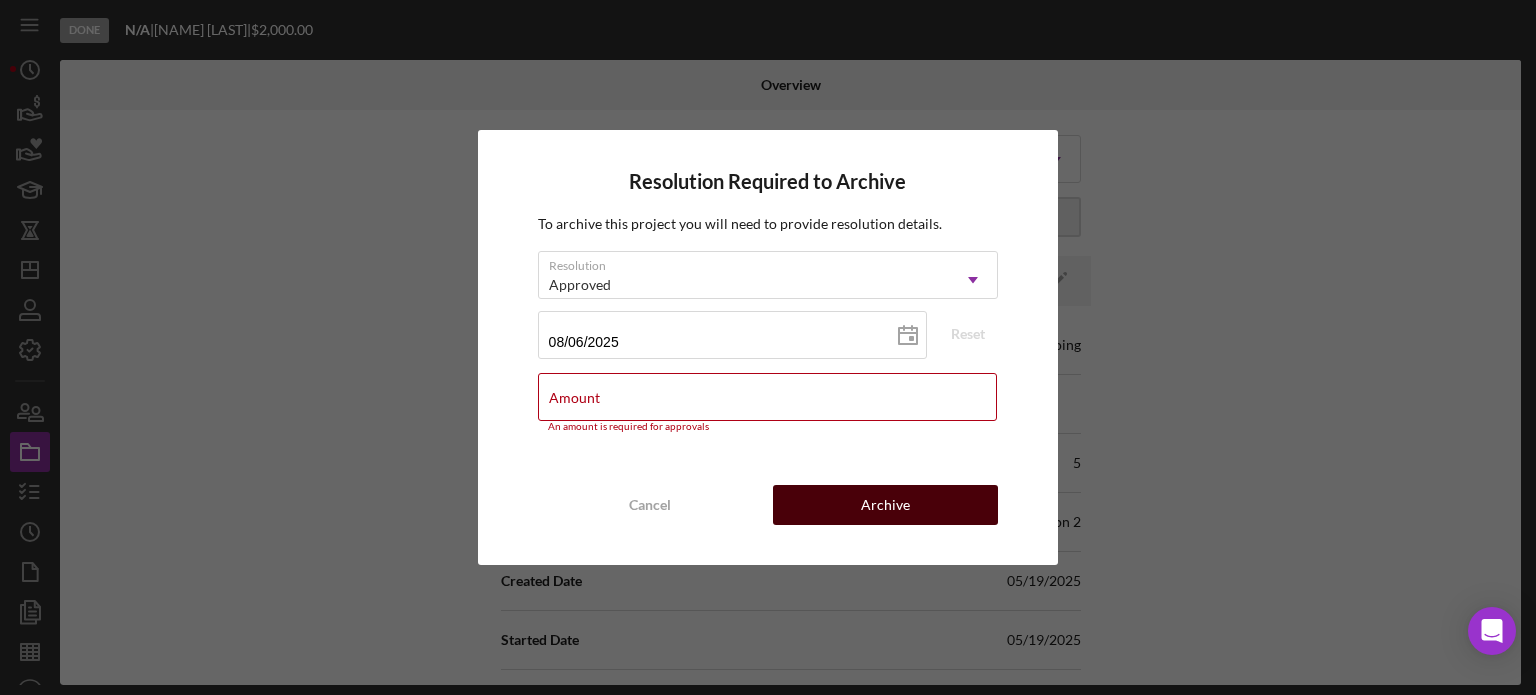 click on "Archive" at bounding box center (885, 505) 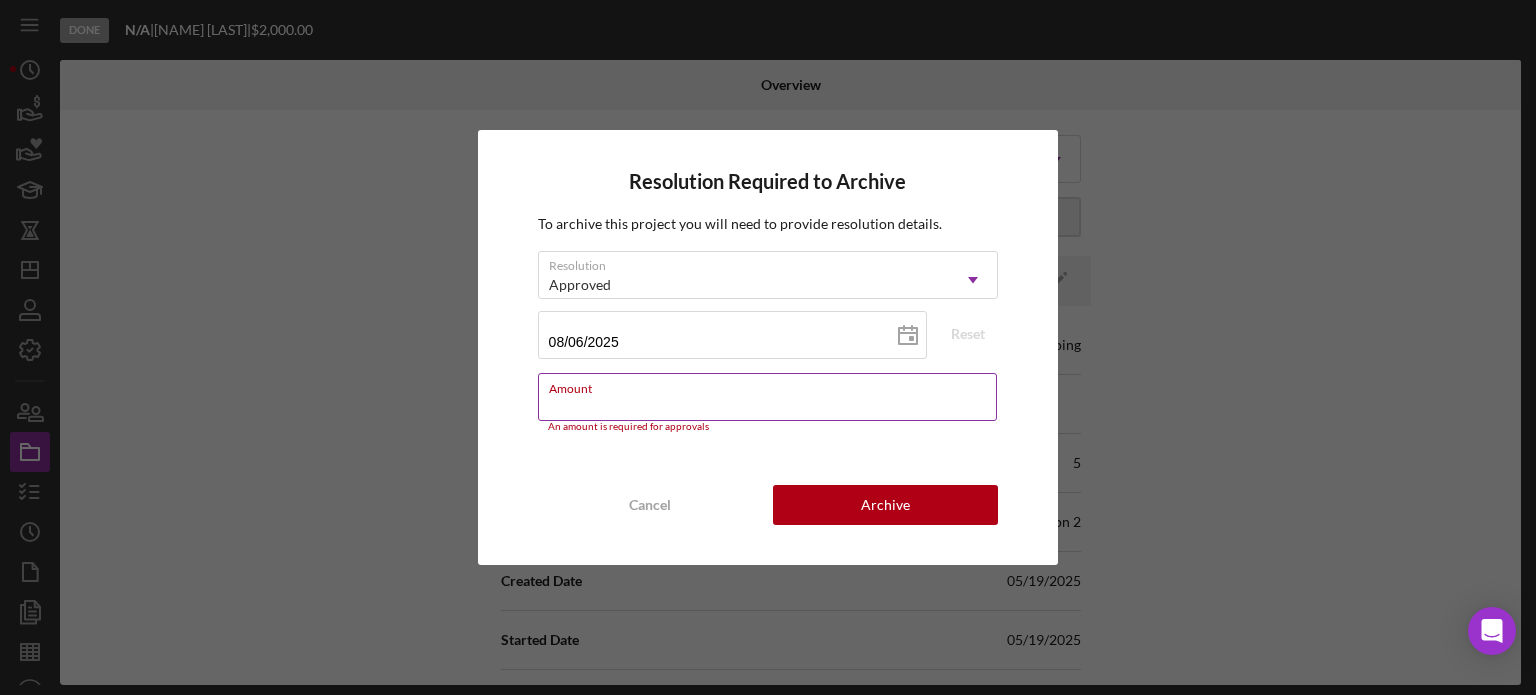 click on "Amount An amount is required for approvals" at bounding box center [768, 403] 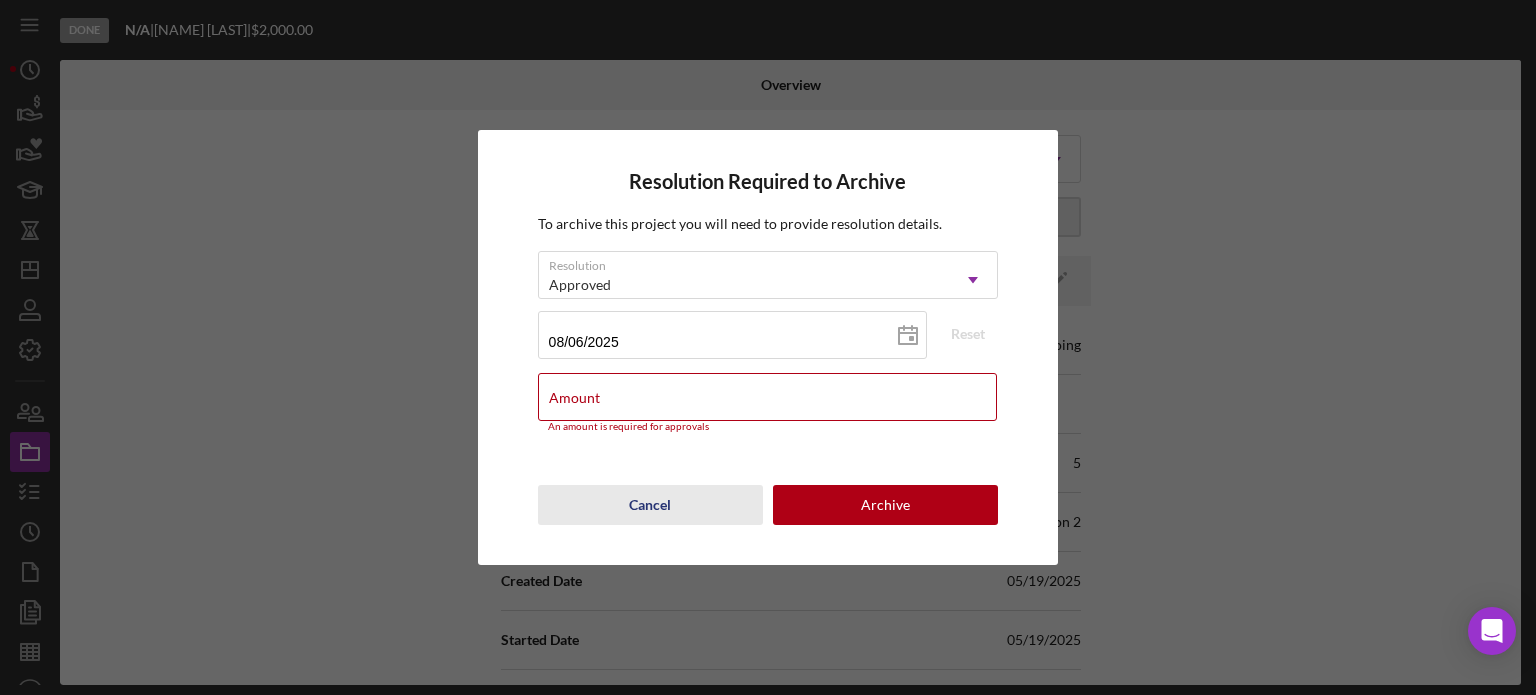 click on "Cancel" at bounding box center (650, 505) 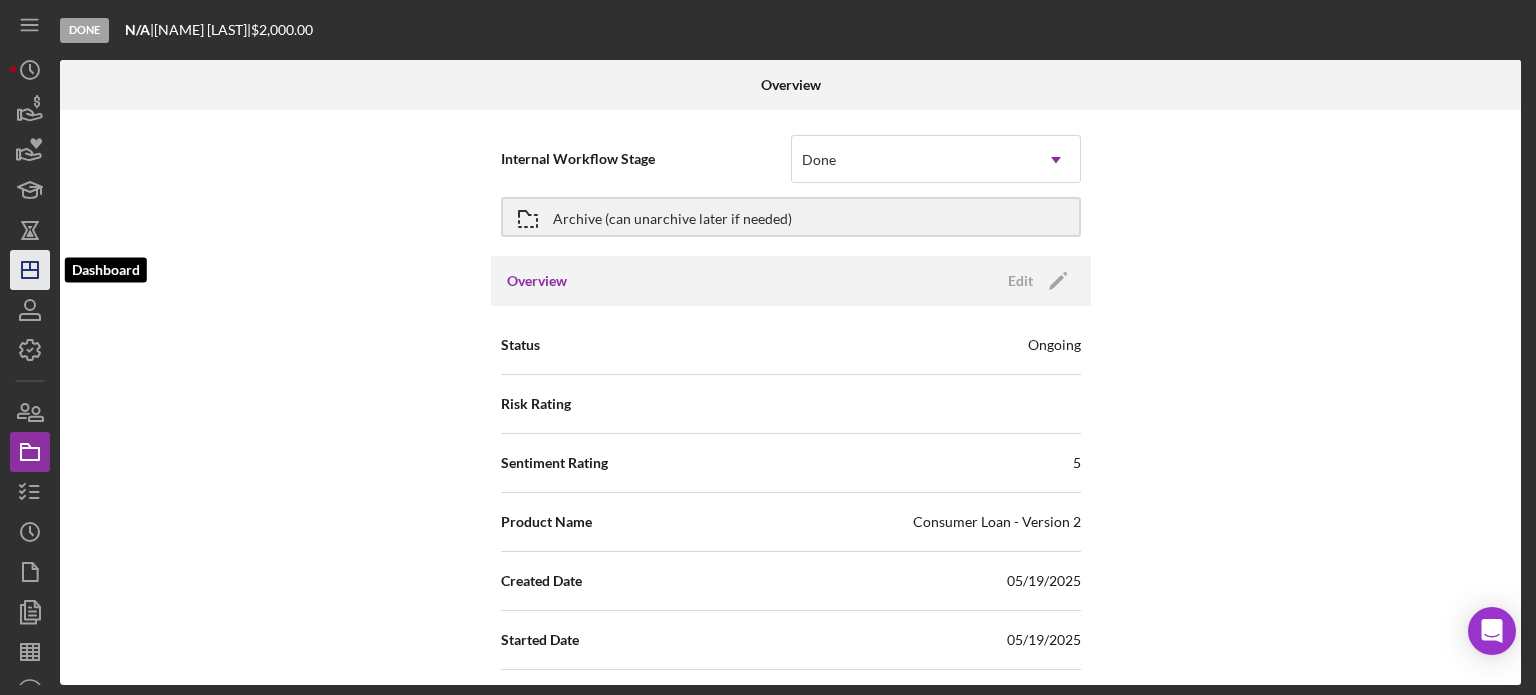 click on "Icon/Dashboard" 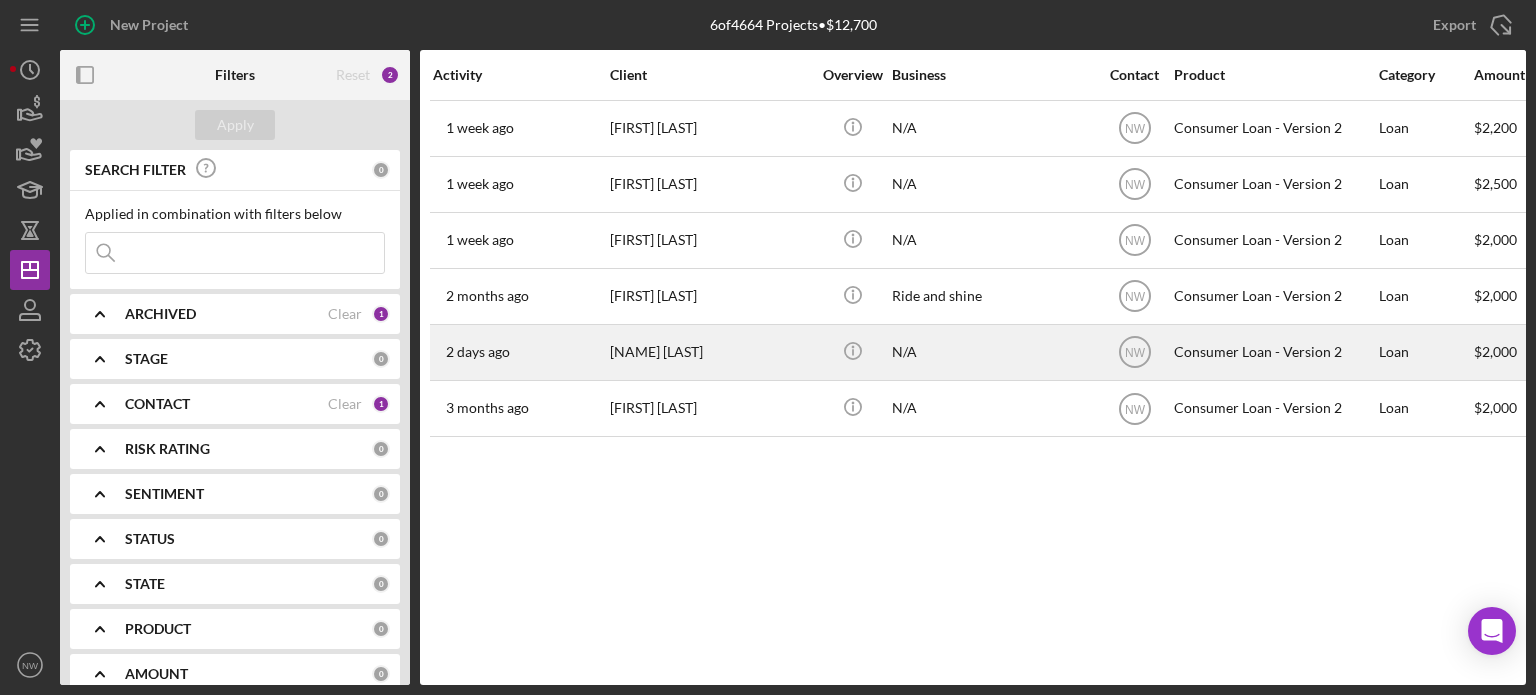 click on "2 days ago" at bounding box center (478, 352) 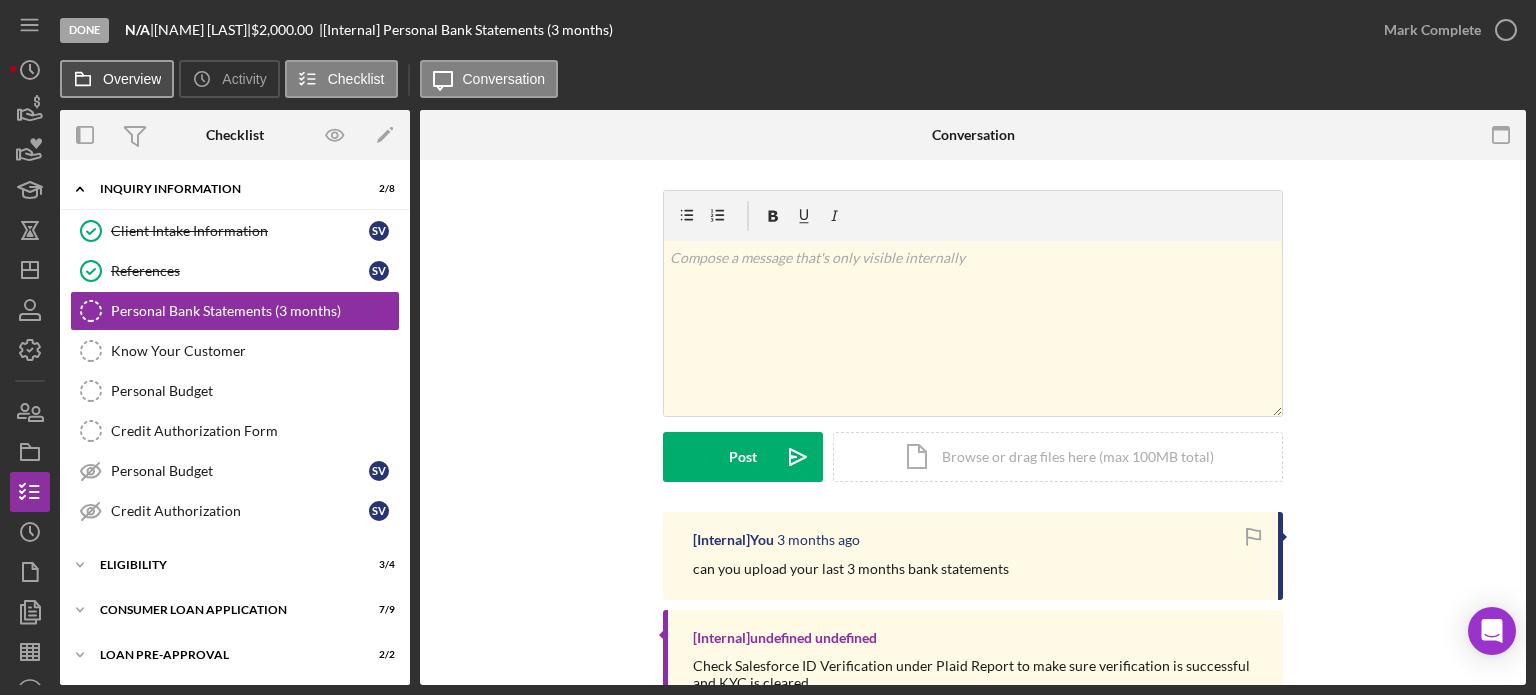 click on "Overview" at bounding box center (132, 79) 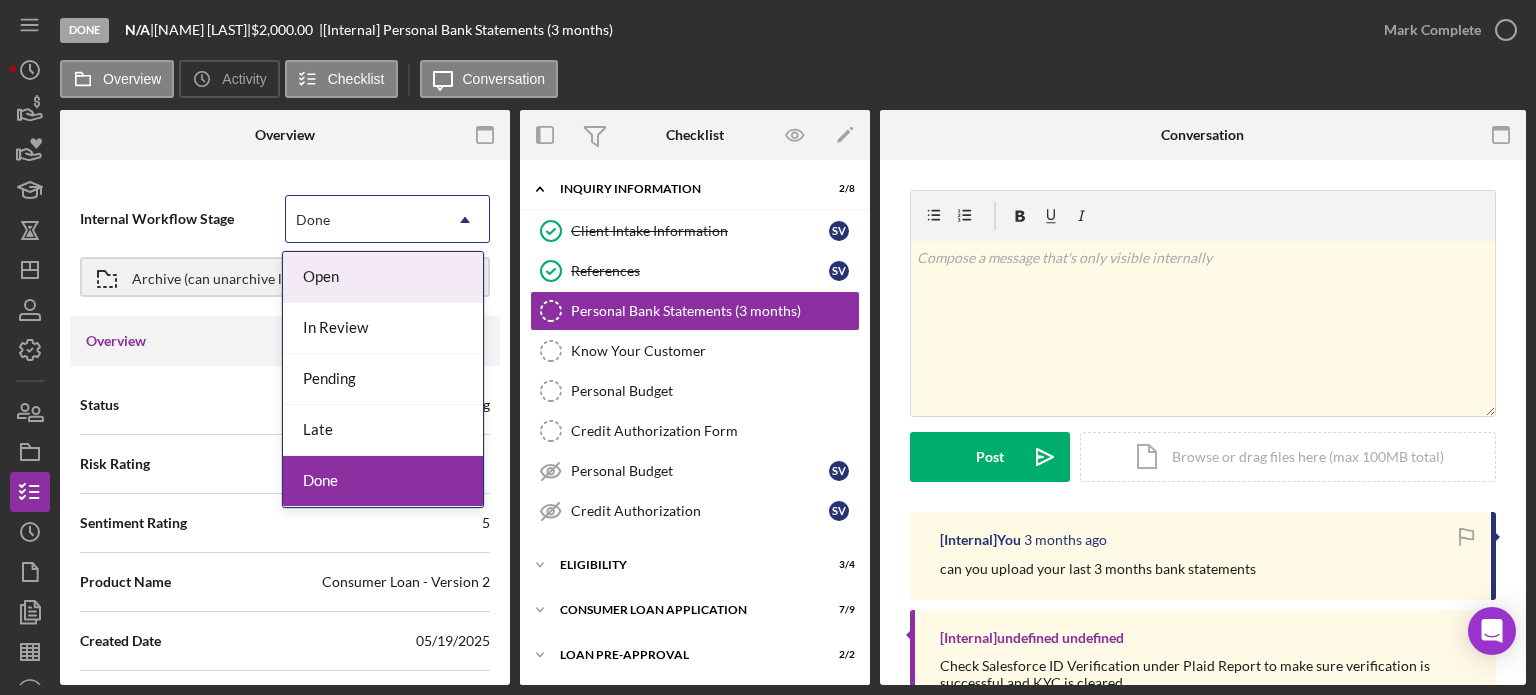 click on "Icon/Dropdown Arrow" 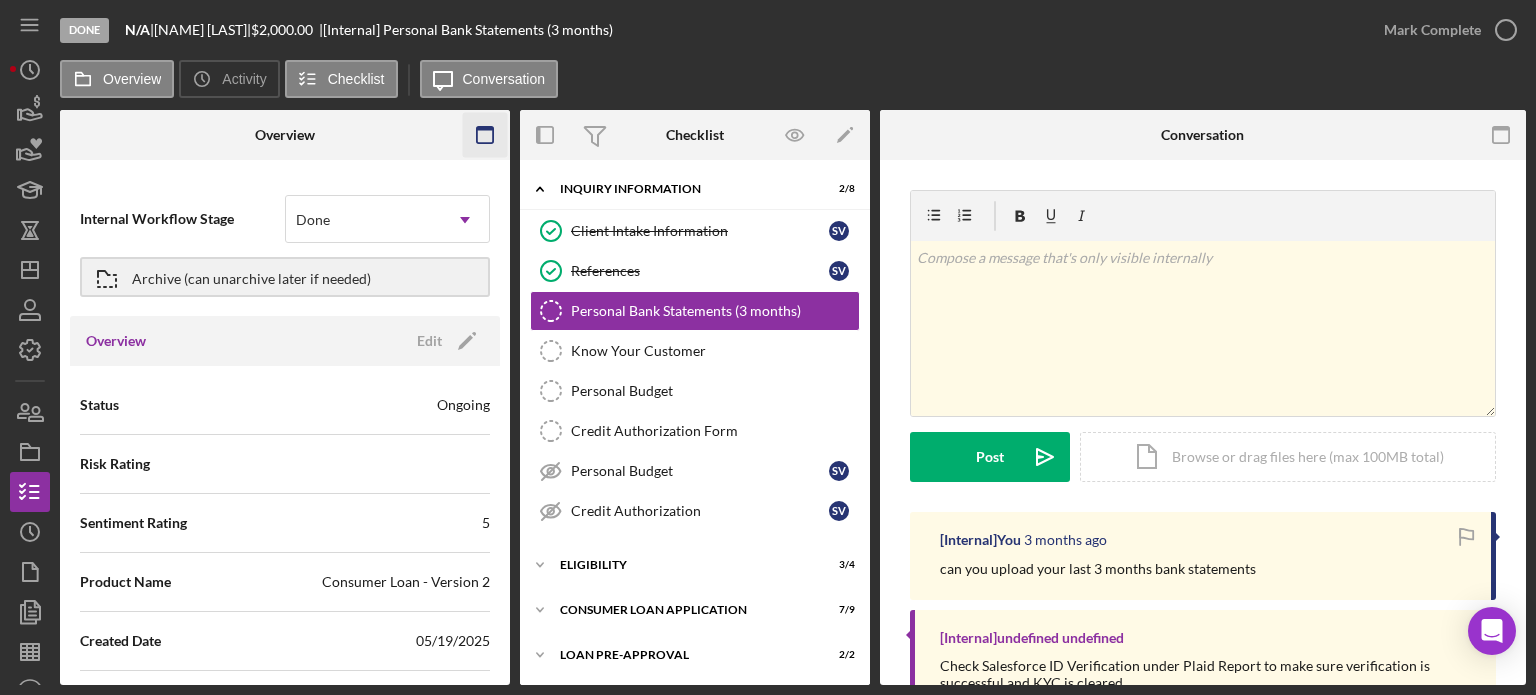 click 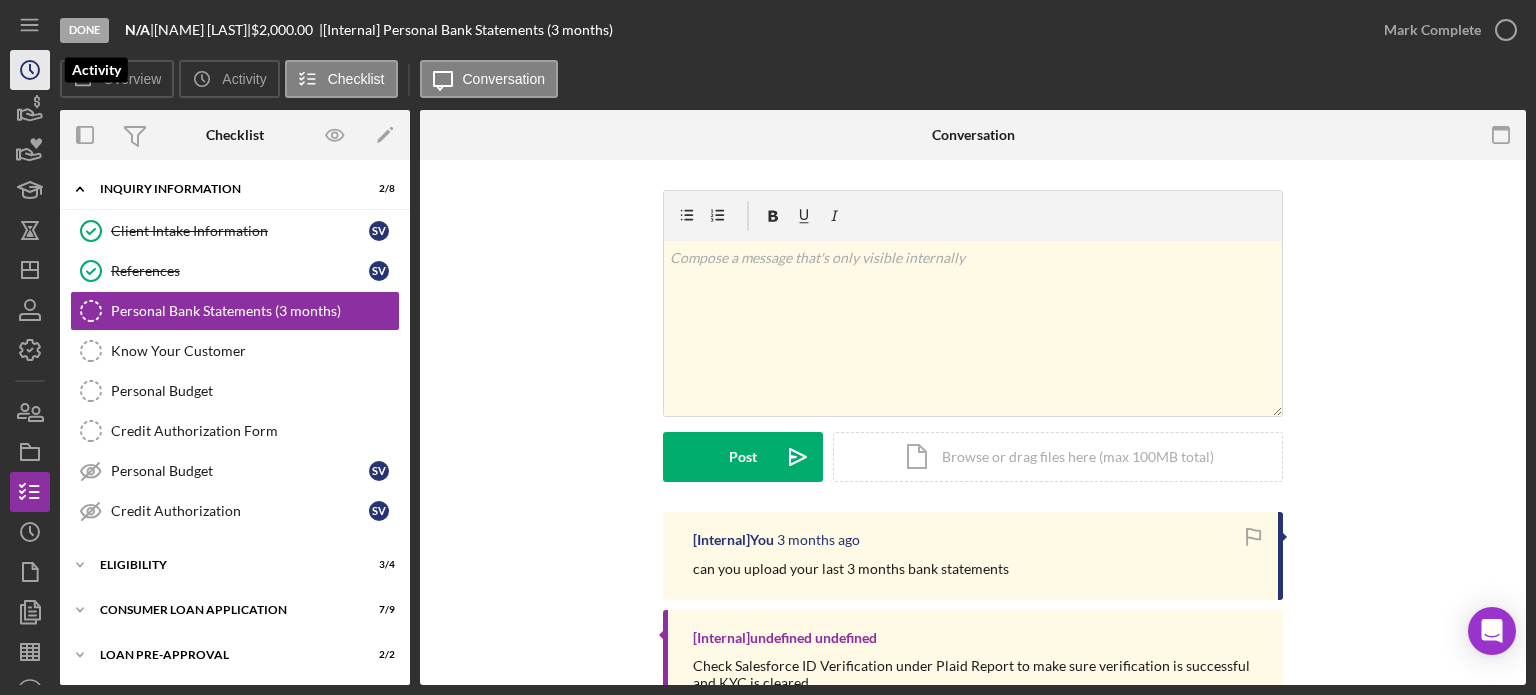 click on "Icon/History" 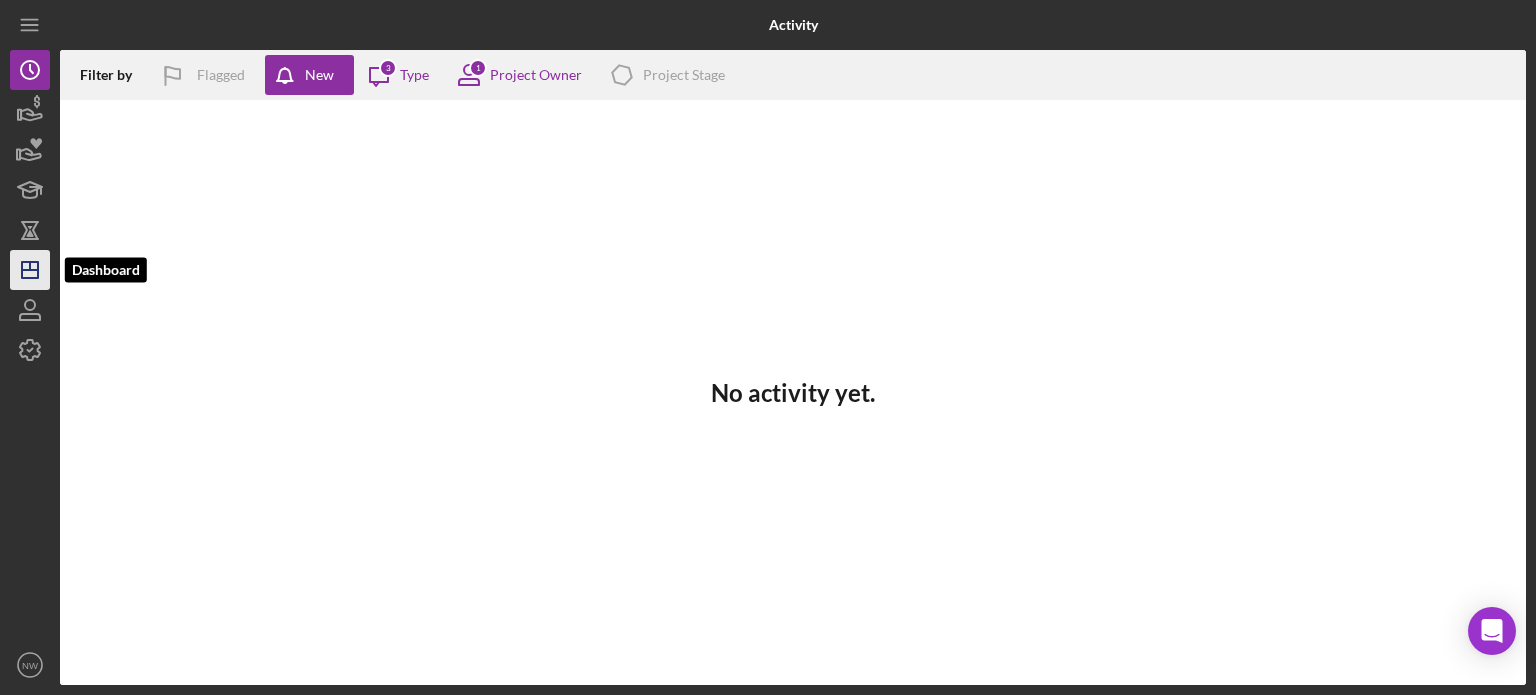 click on "Icon/Dashboard" 